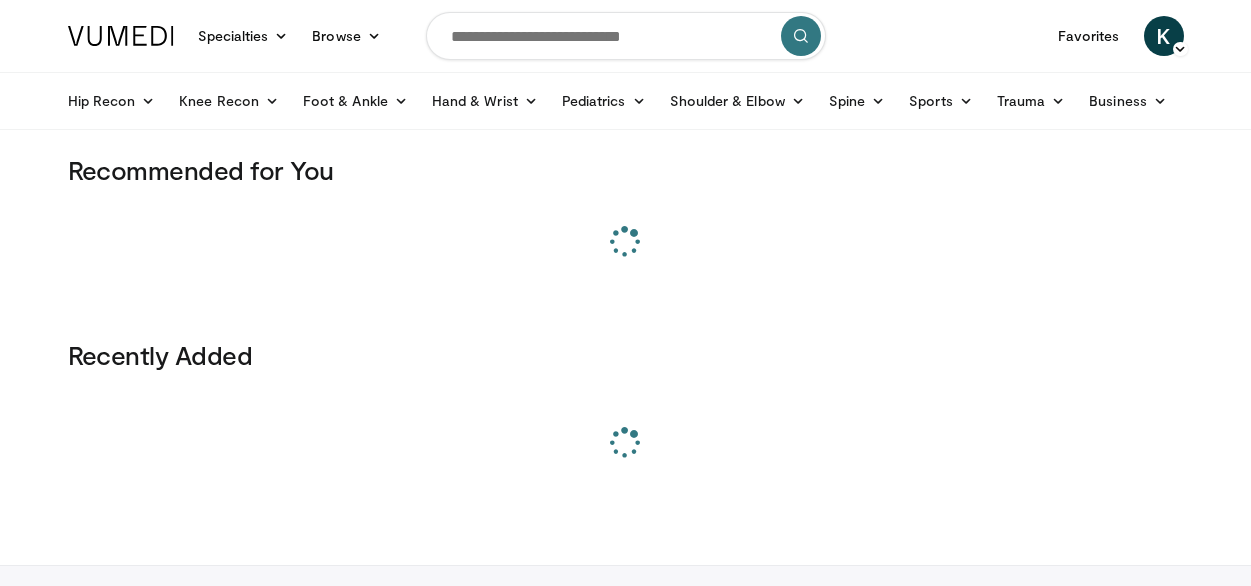 scroll, scrollTop: 0, scrollLeft: 0, axis: both 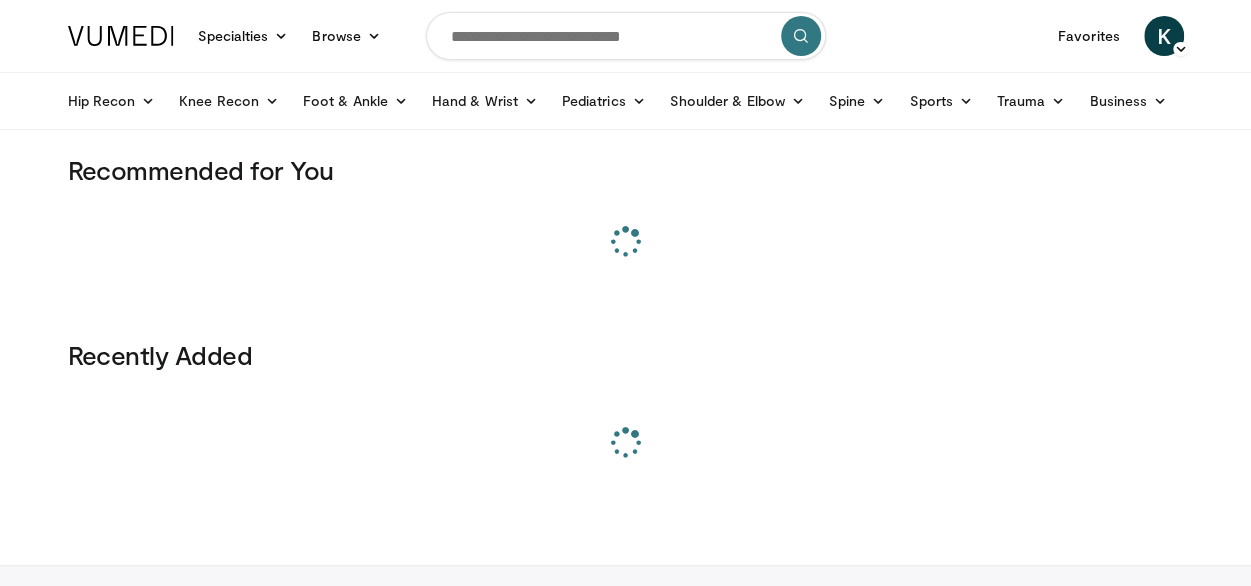 click at bounding box center [626, 36] 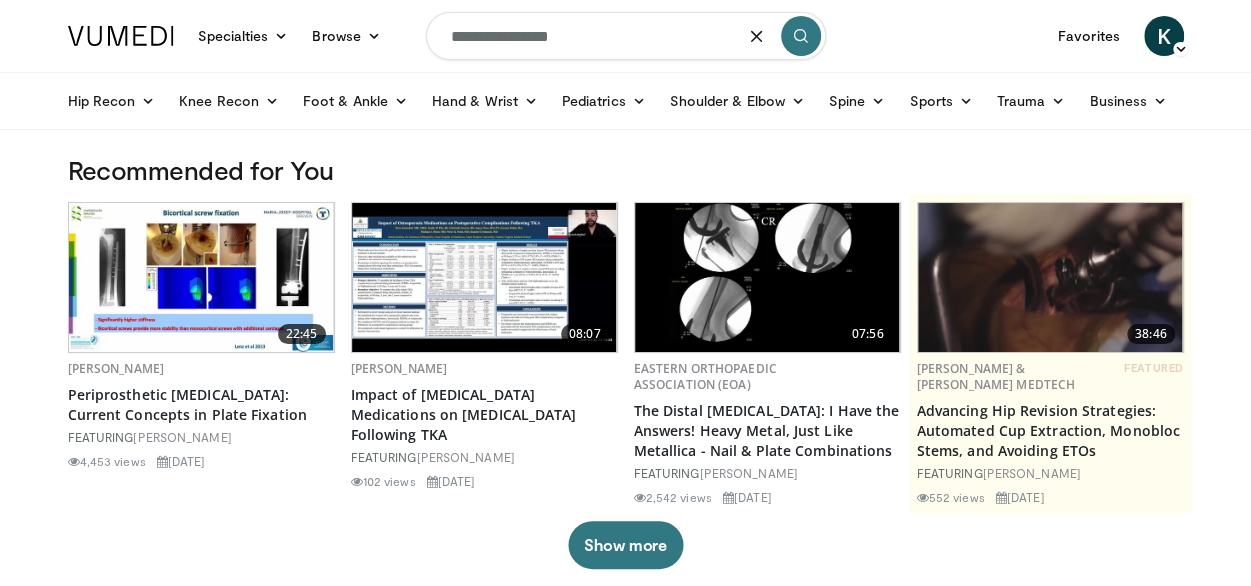 type on "**********" 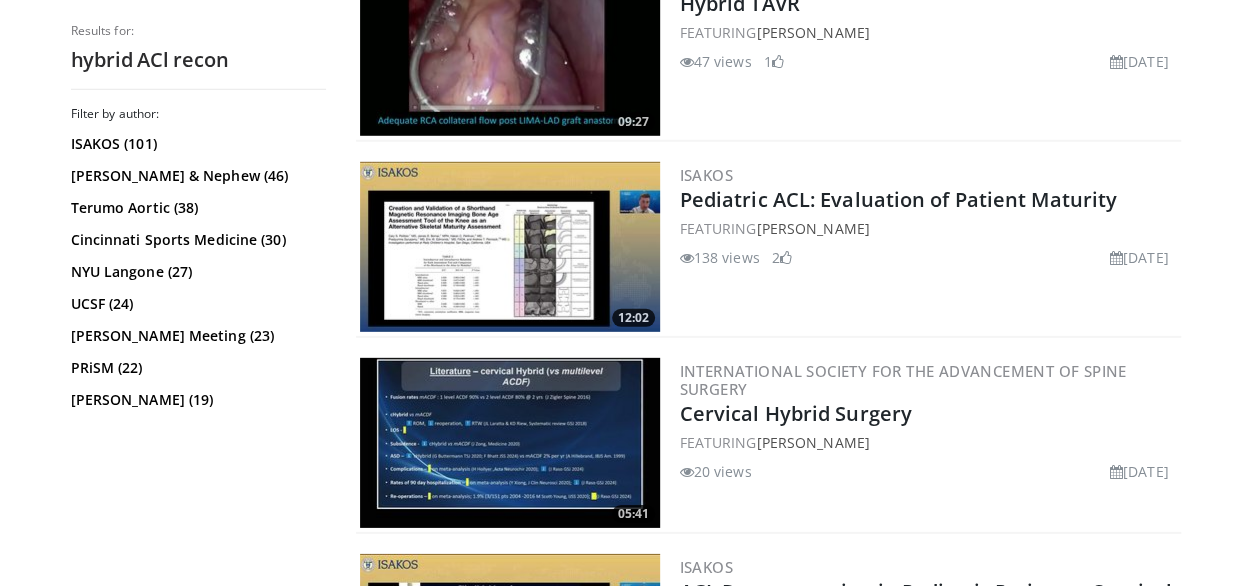 scroll, scrollTop: 2809, scrollLeft: 0, axis: vertical 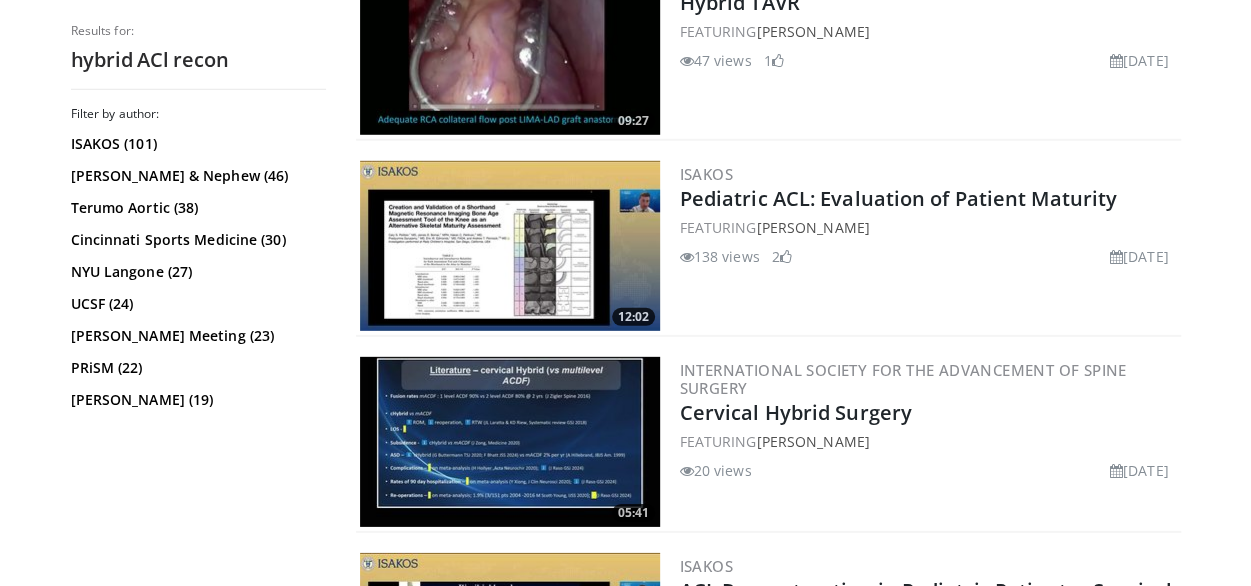click on "[GEOGRAPHIC_DATA]
Hybrid TAVR
FEATURING
[PERSON_NAME]
47 views
[DATE]
1" at bounding box center (928, 50) 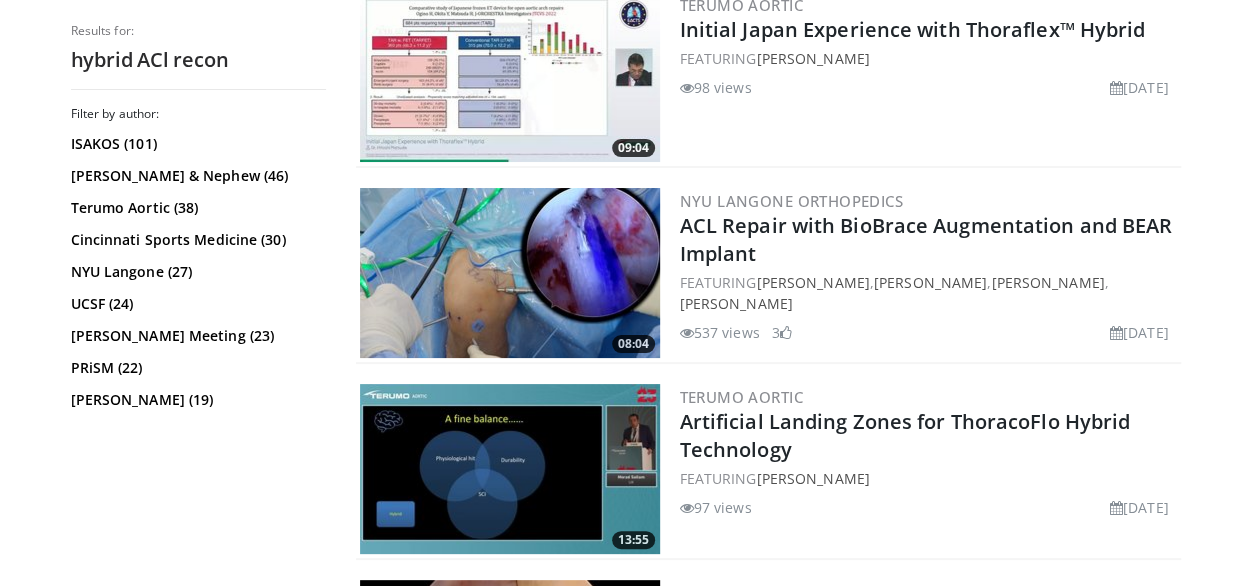 scroll, scrollTop: 3805, scrollLeft: 0, axis: vertical 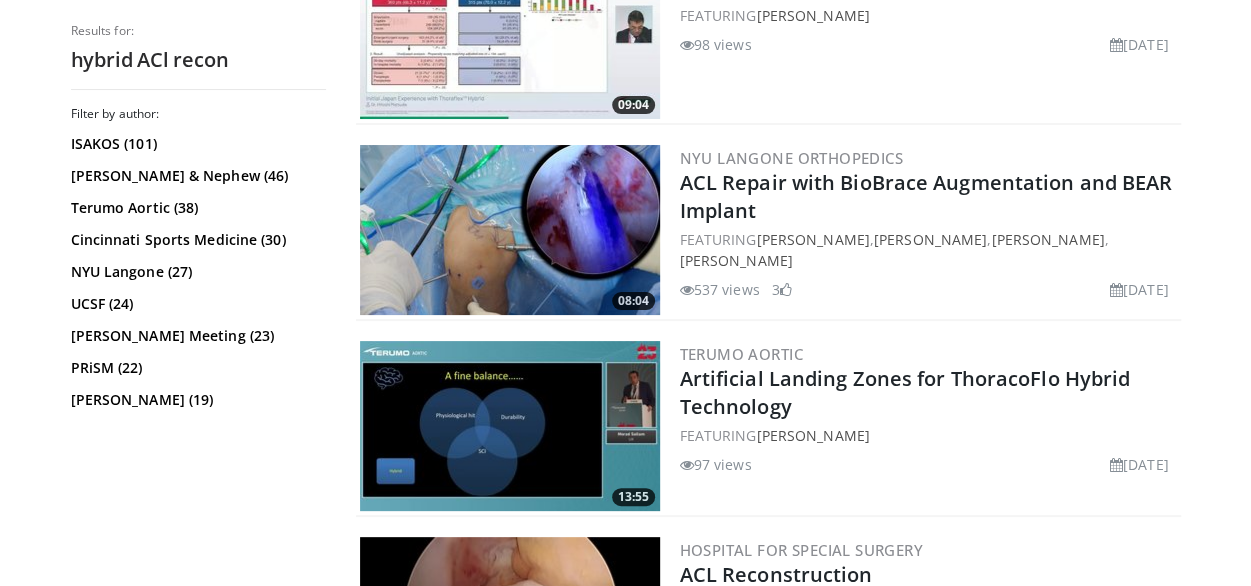 click at bounding box center (510, 230) 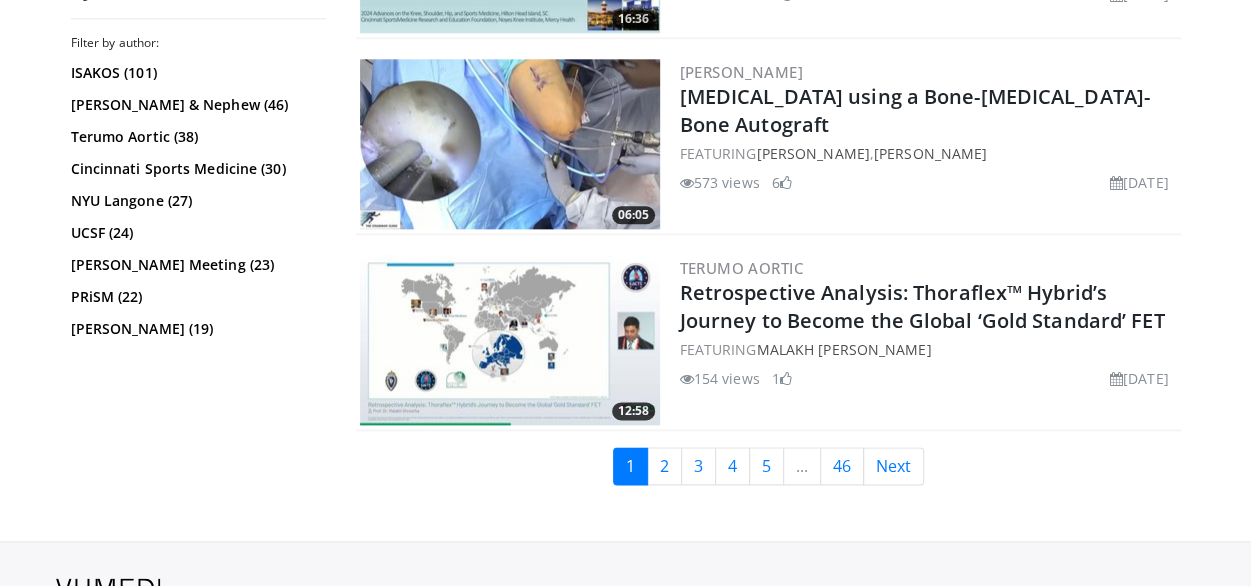 scroll, scrollTop: 4867, scrollLeft: 0, axis: vertical 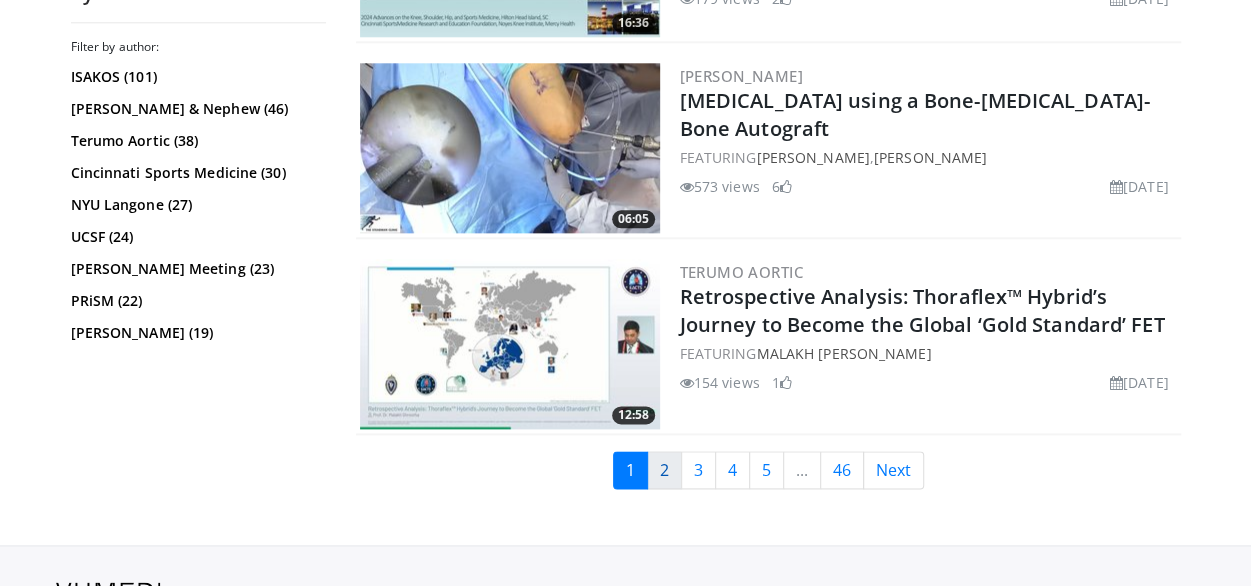 click on "2" at bounding box center (664, 470) 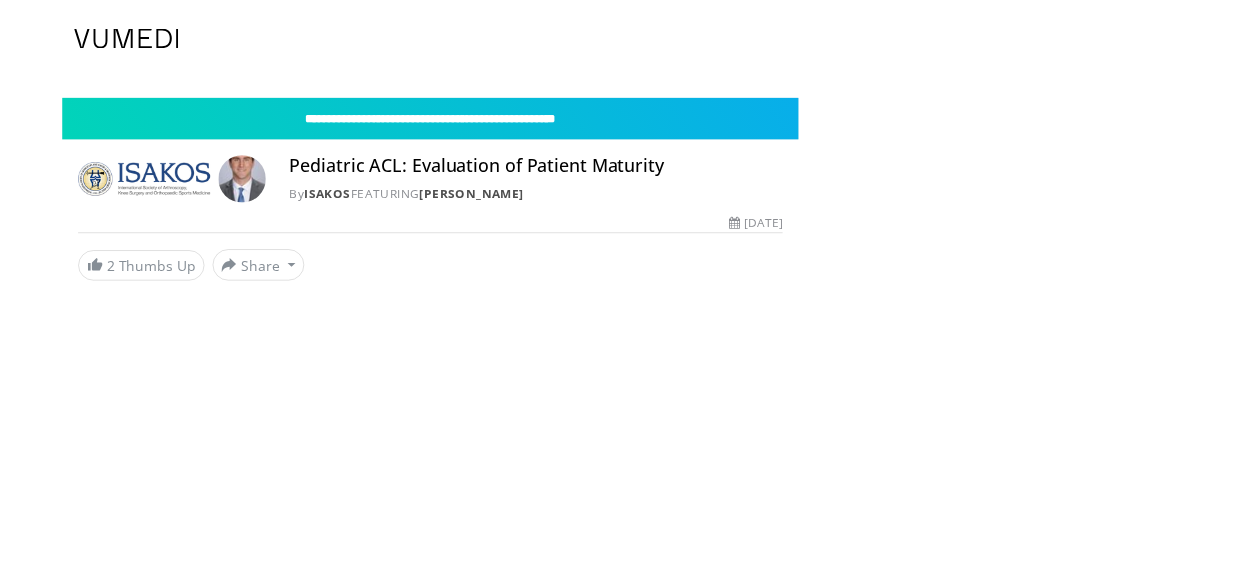 scroll, scrollTop: 0, scrollLeft: 0, axis: both 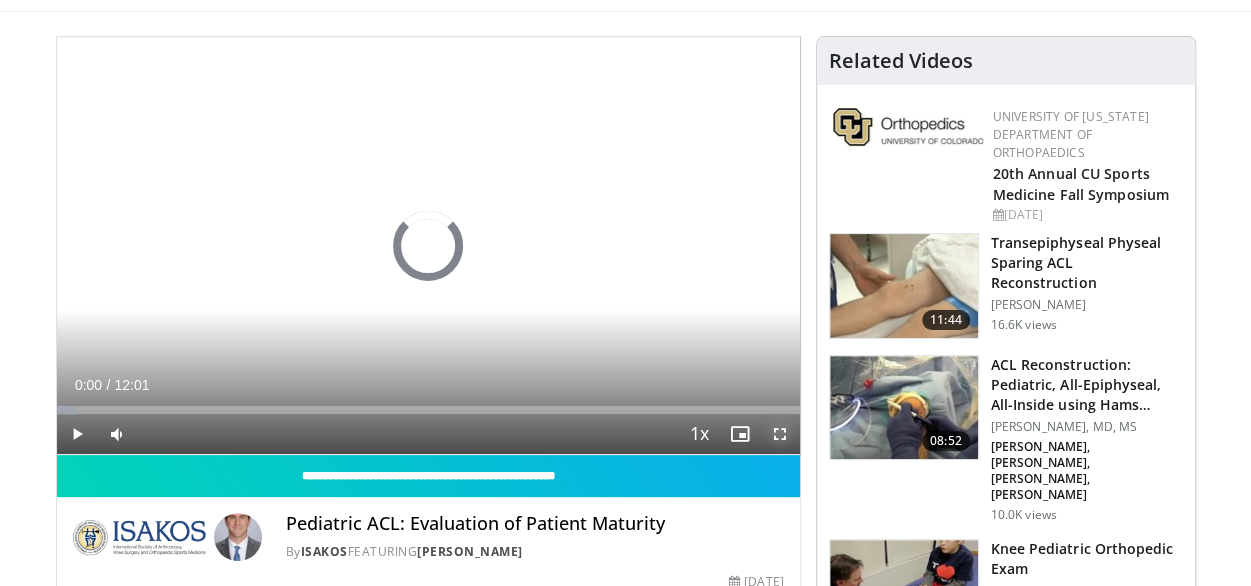 click at bounding box center (780, 434) 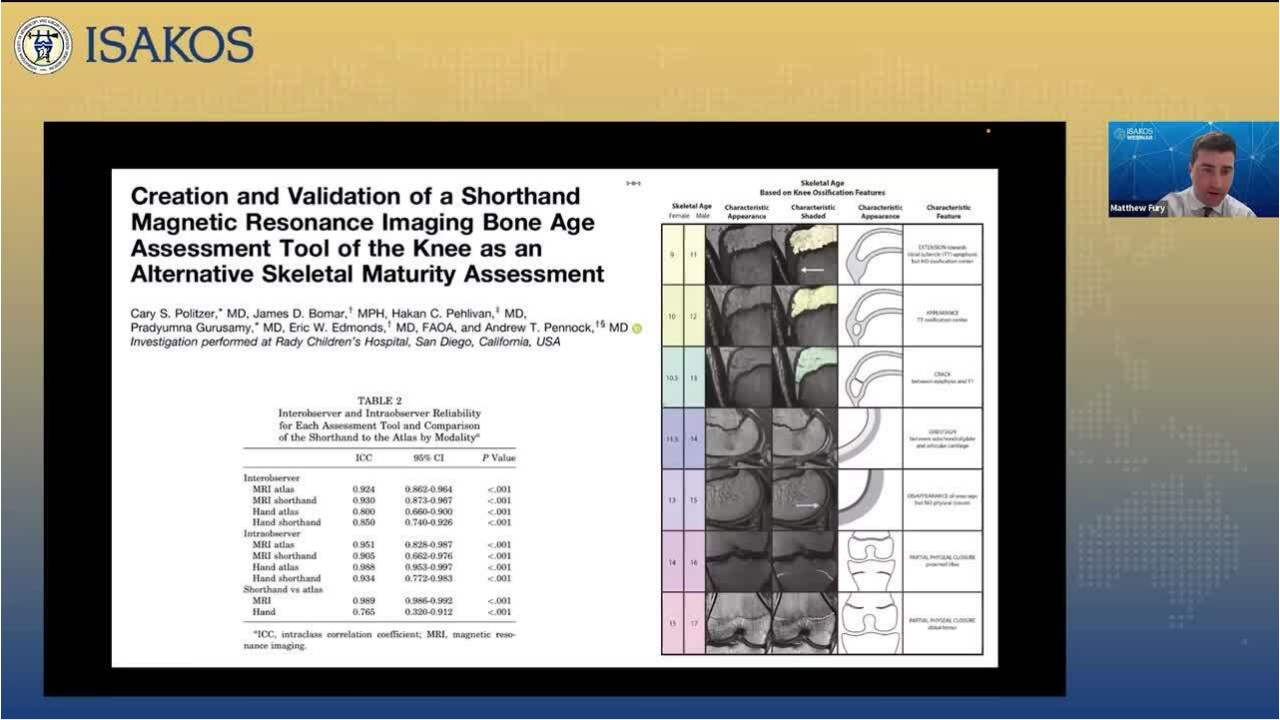 click on "**********" at bounding box center [640, 360] 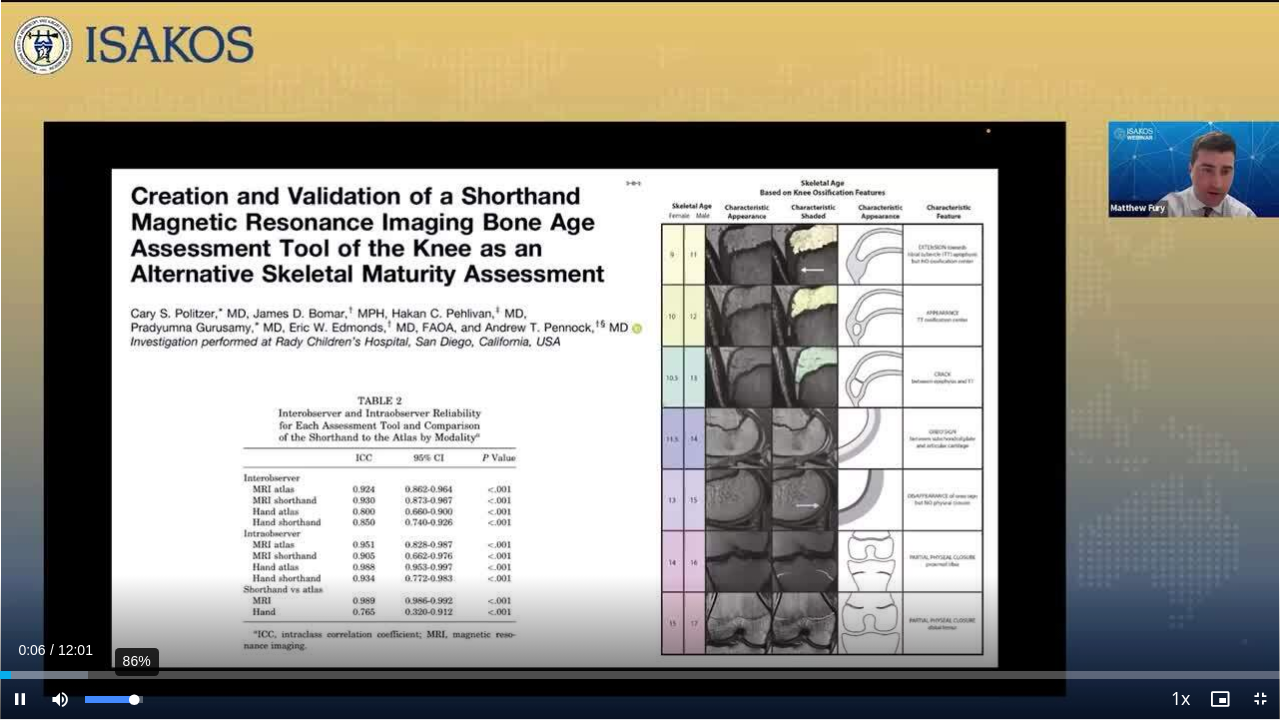 drag, startPoint x: 115, startPoint y: 696, endPoint x: 134, endPoint y: 702, distance: 19.924858 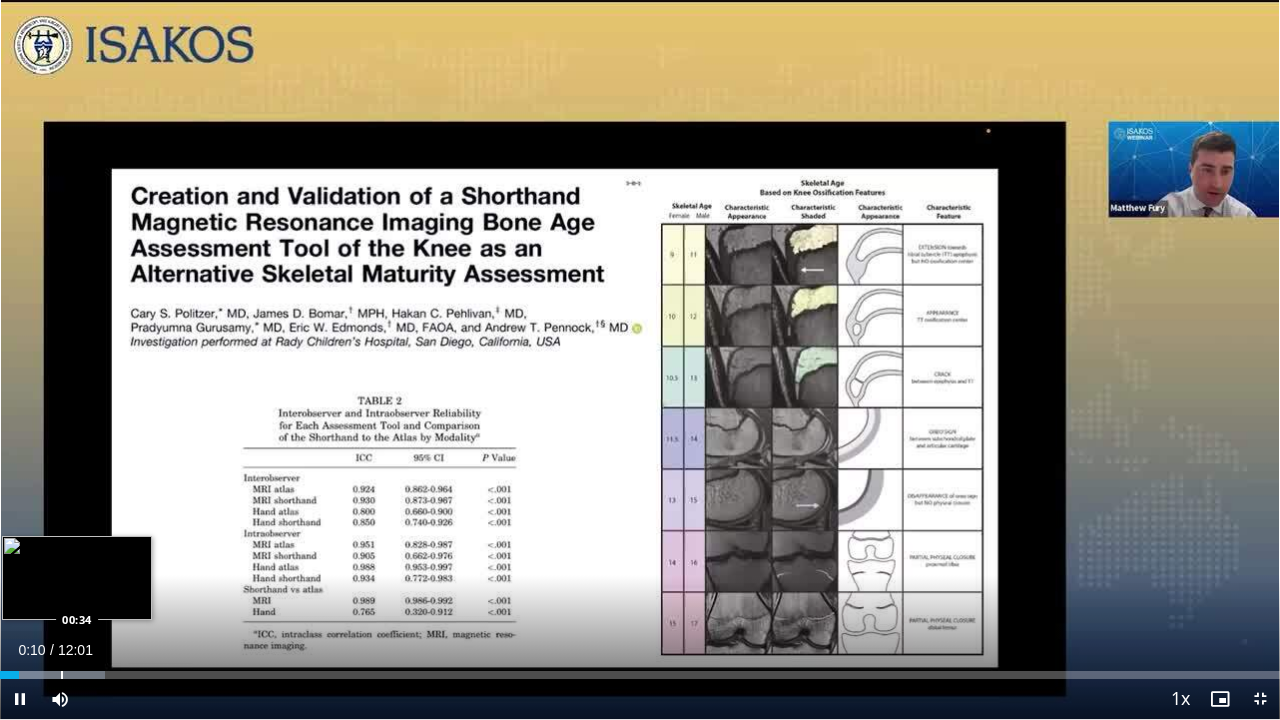 click at bounding box center (62, 675) 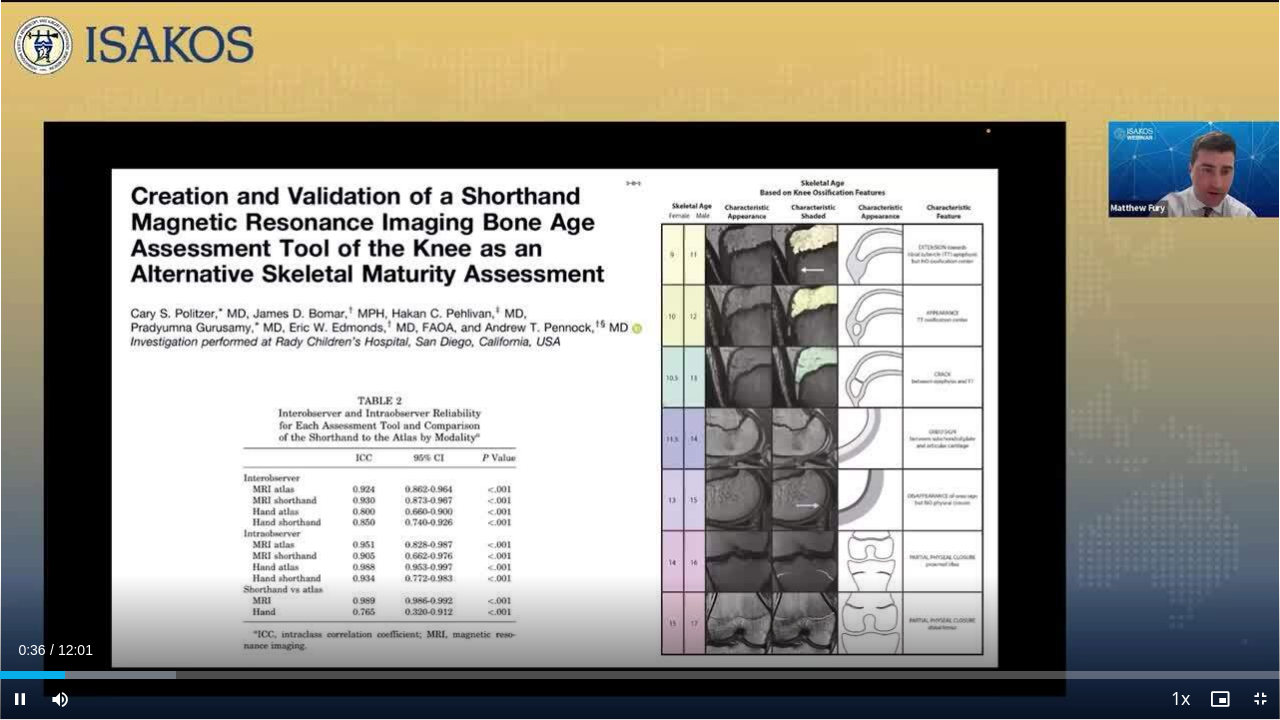 click on "Current Time  0:36 / Duration  12:01 Pause Skip Backward Skip Forward Mute 86% Loaded :  13.73% 00:36 00:51 Stream Type  LIVE Seek to live, currently behind live LIVE   1x Playback Rate 0.5x 0.75x 1x , selected 1.25x 1.5x 1.75x 2x Chapters Chapters Descriptions descriptions off , selected Captions captions settings , opens captions settings dialog captions off , selected Audio Track en (Main) , selected Exit Fullscreen Enable picture-in-picture mode" at bounding box center (640, 699) 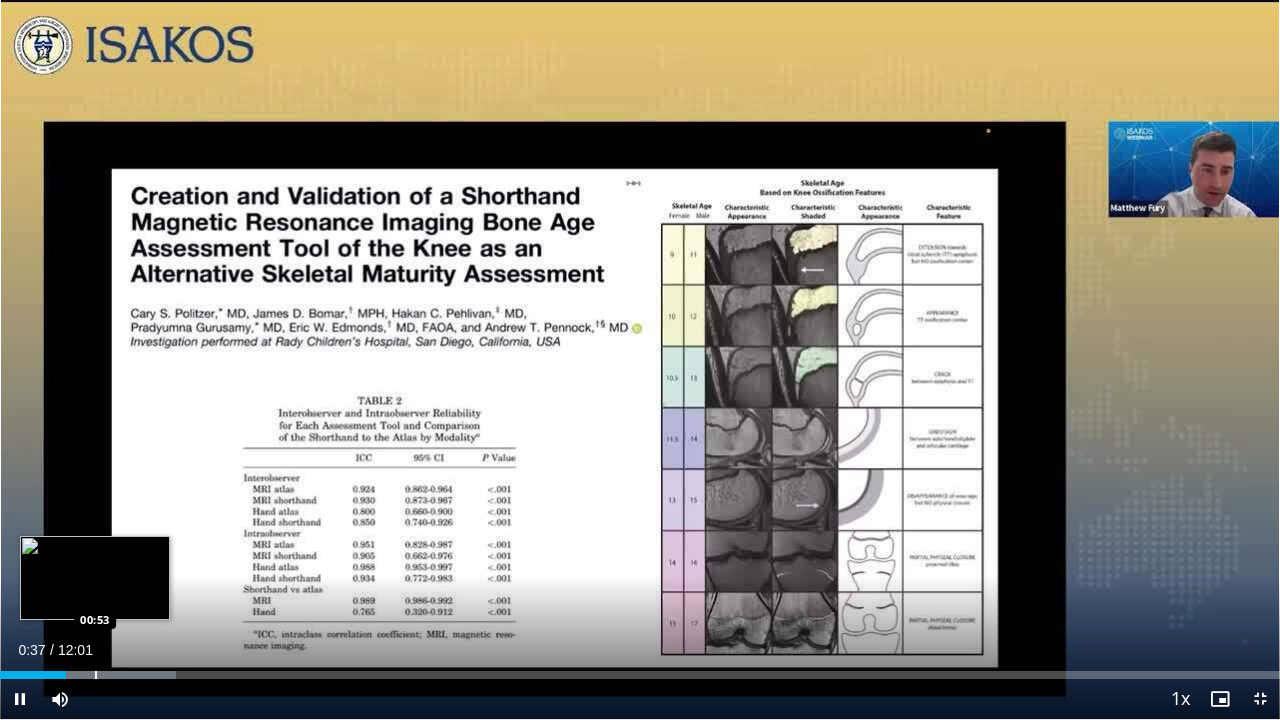 click on "Loaded :  13.73% 00:37 00:53" at bounding box center (640, 669) 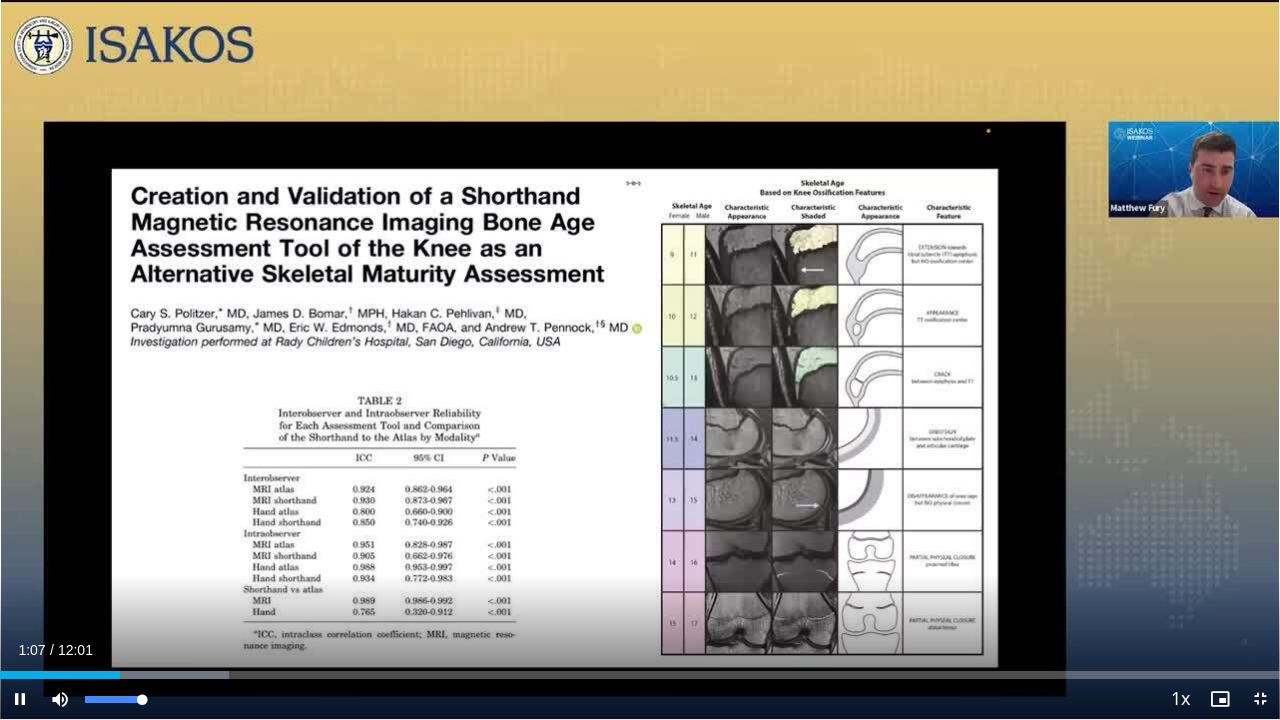 drag, startPoint x: 136, startPoint y: 698, endPoint x: 158, endPoint y: 699, distance: 22.022715 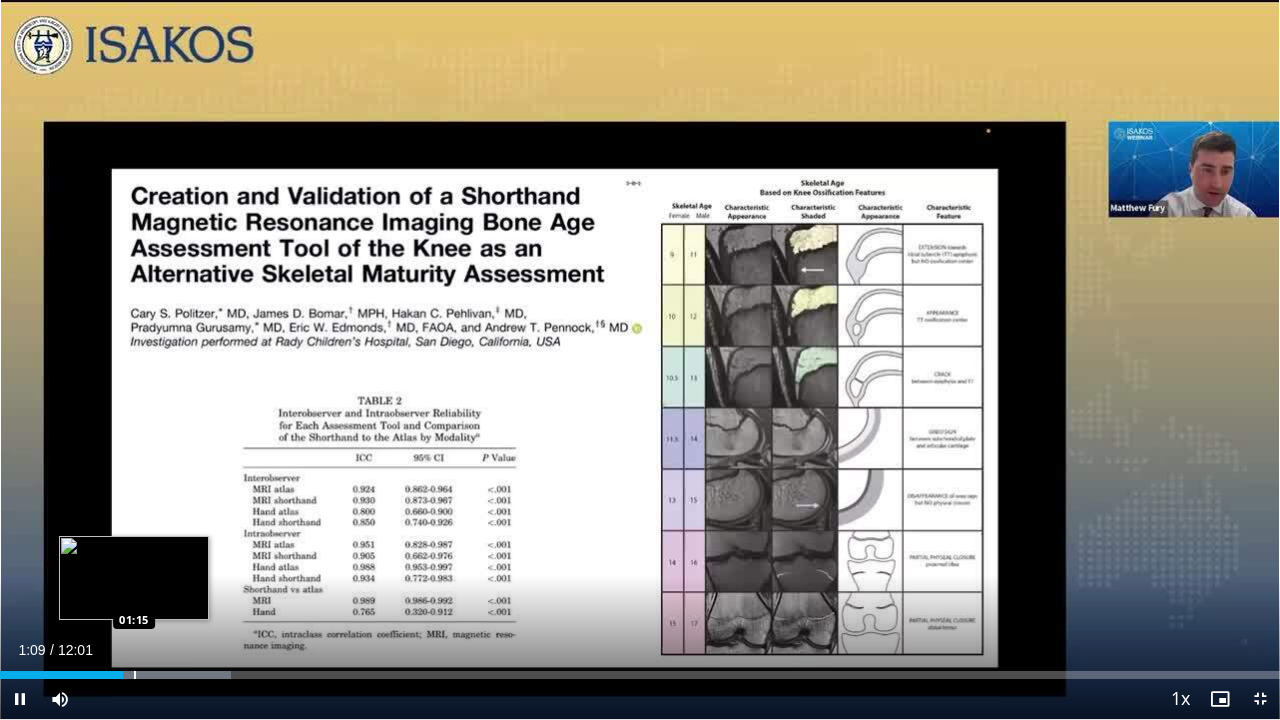 click at bounding box center (135, 675) 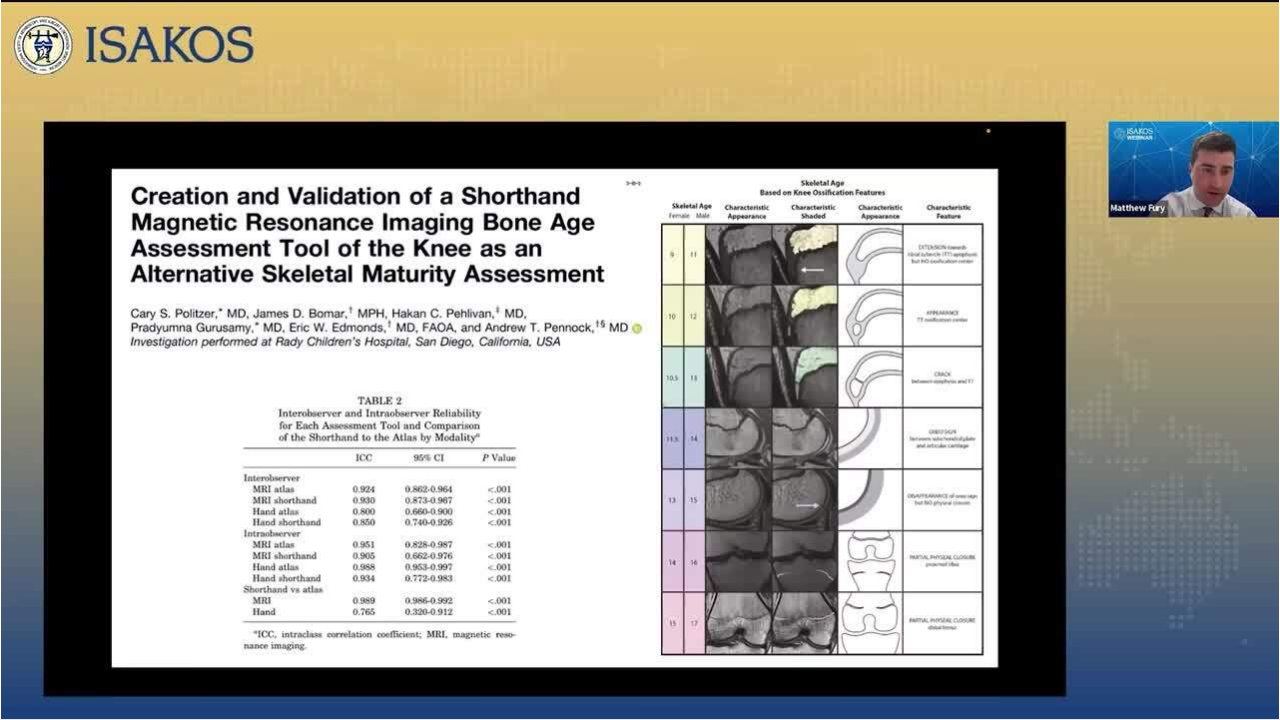 click on "10 seconds
Tap to unmute" at bounding box center [640, 359] 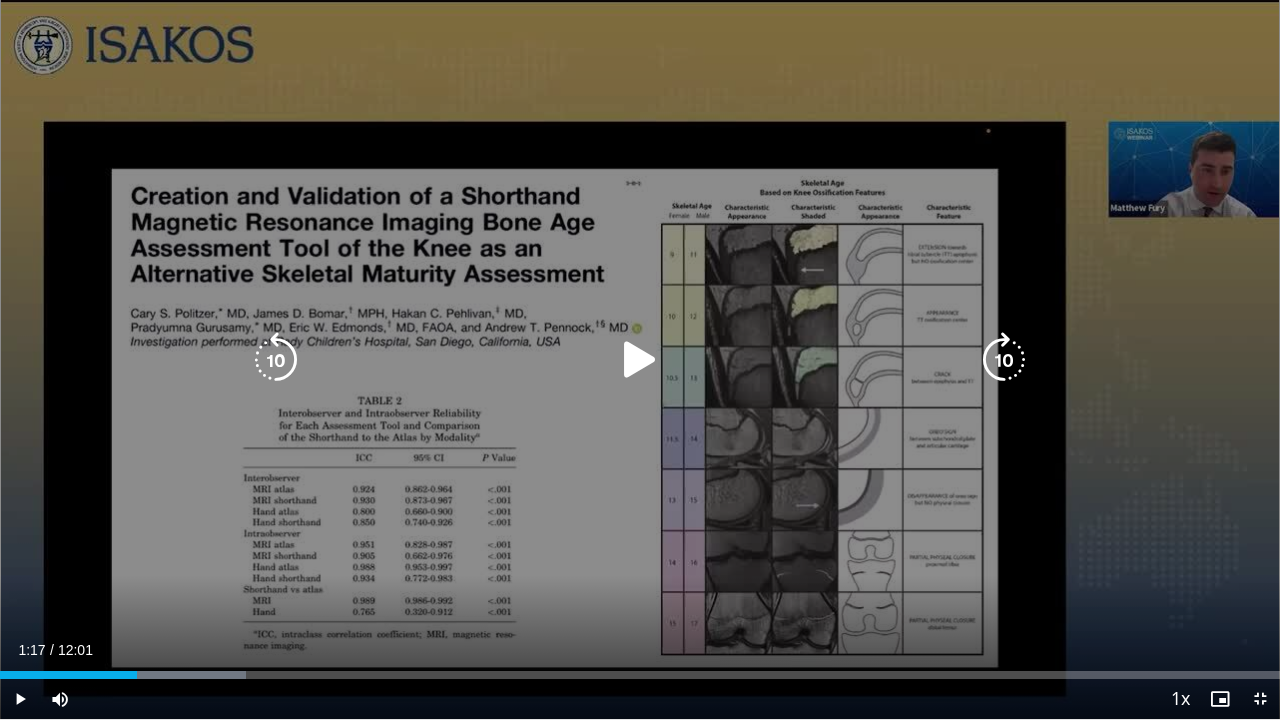 click at bounding box center [640, 360] 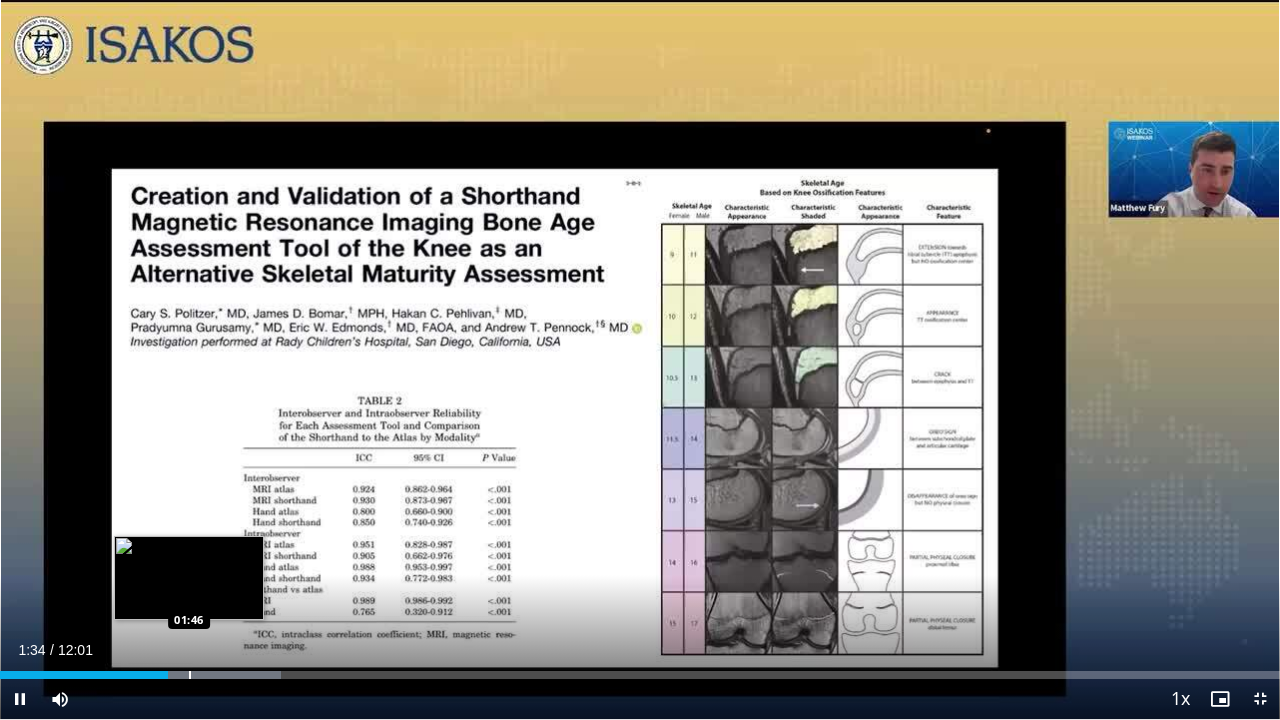 click on "Loaded :  21.98% 01:34 01:46" at bounding box center (640, 669) 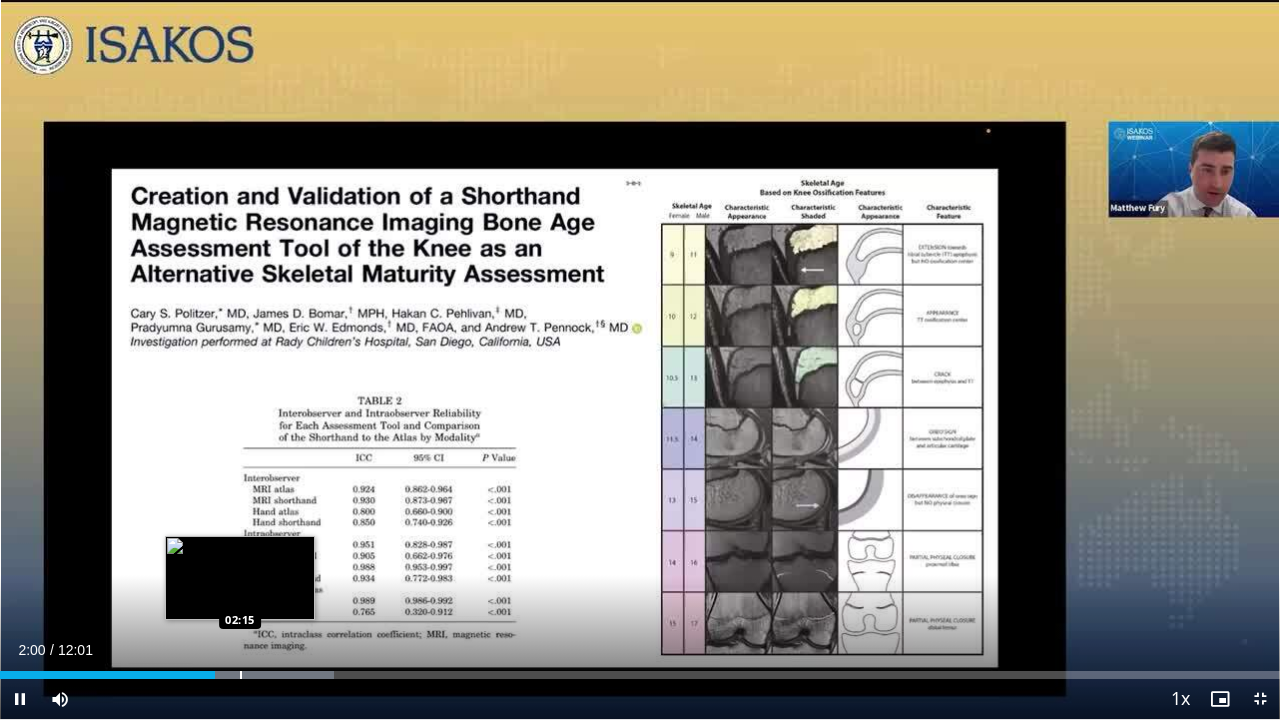 click on "Loaded :  26.11% 02:01 02:15" at bounding box center (640, 675) 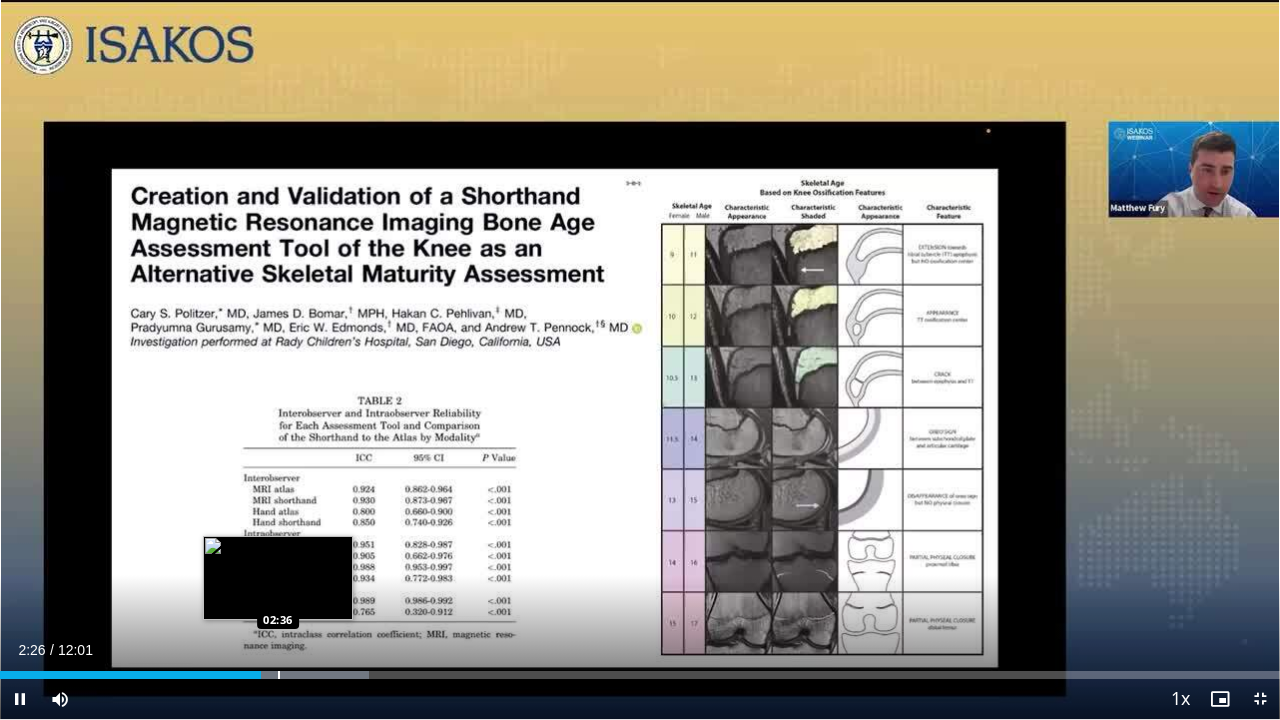 click on "Loaded :  28.85% 02:27 02:36" at bounding box center [640, 675] 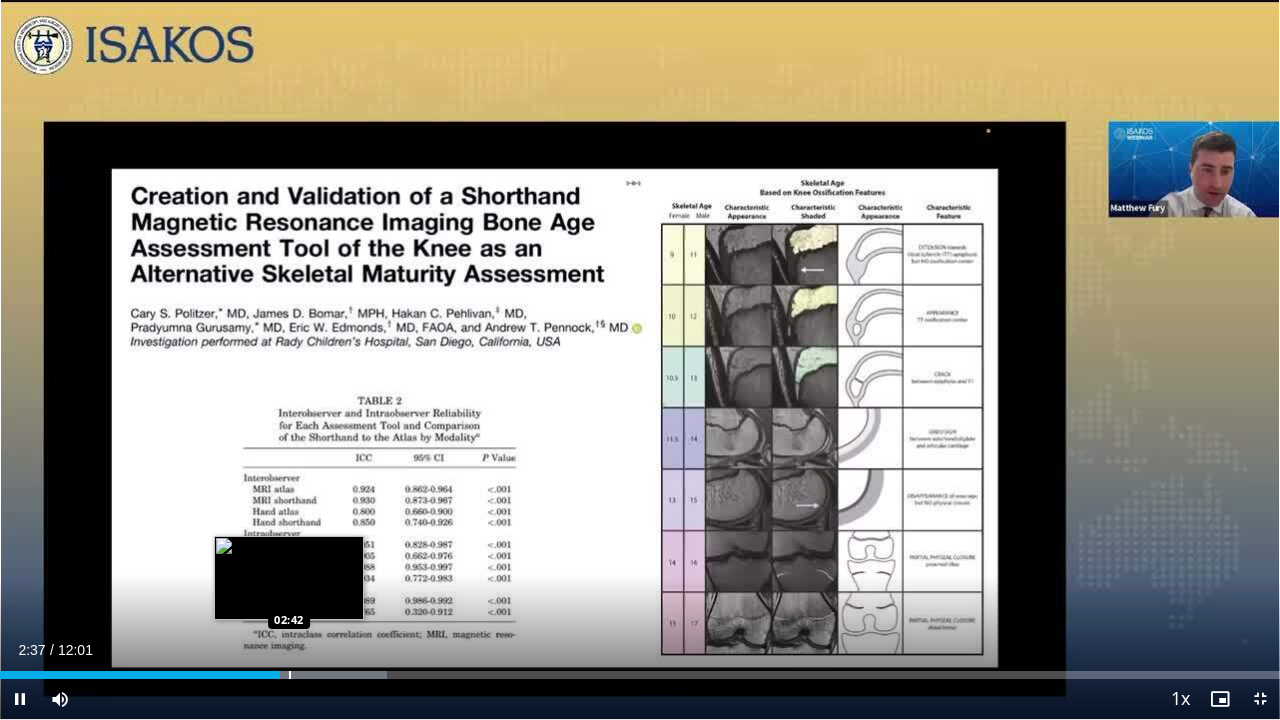 click at bounding box center [290, 675] 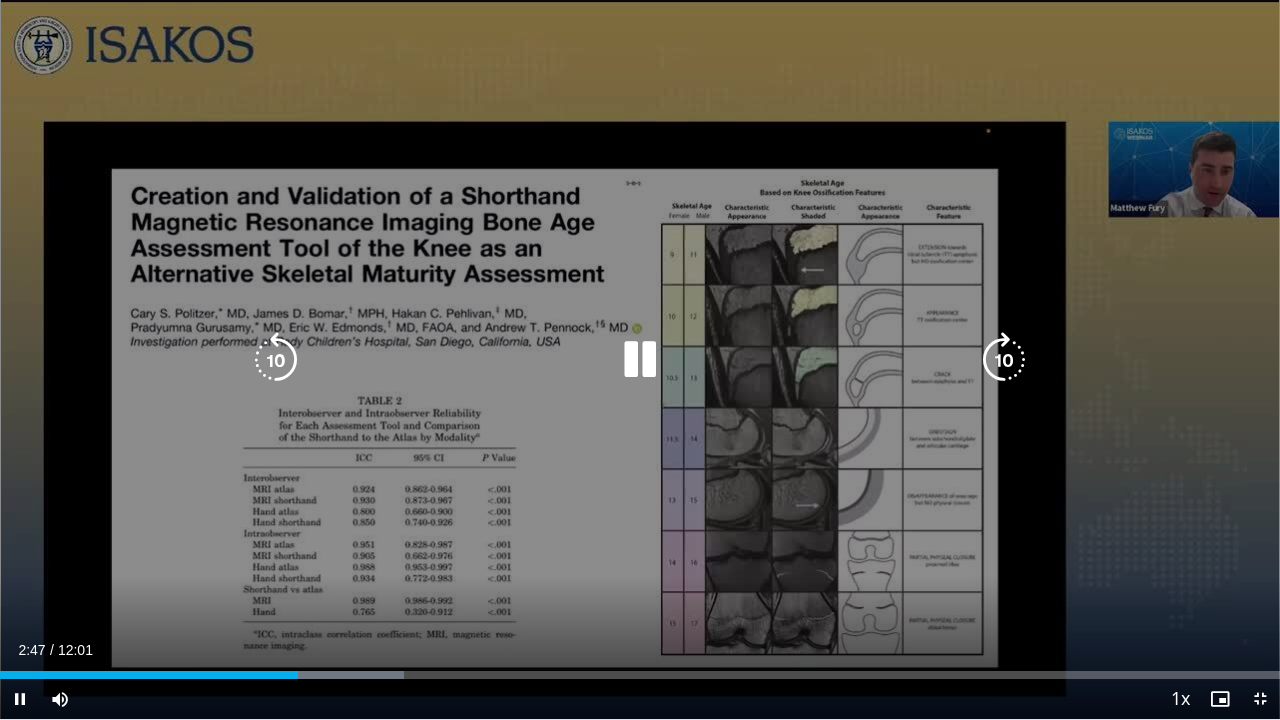 click at bounding box center [640, 360] 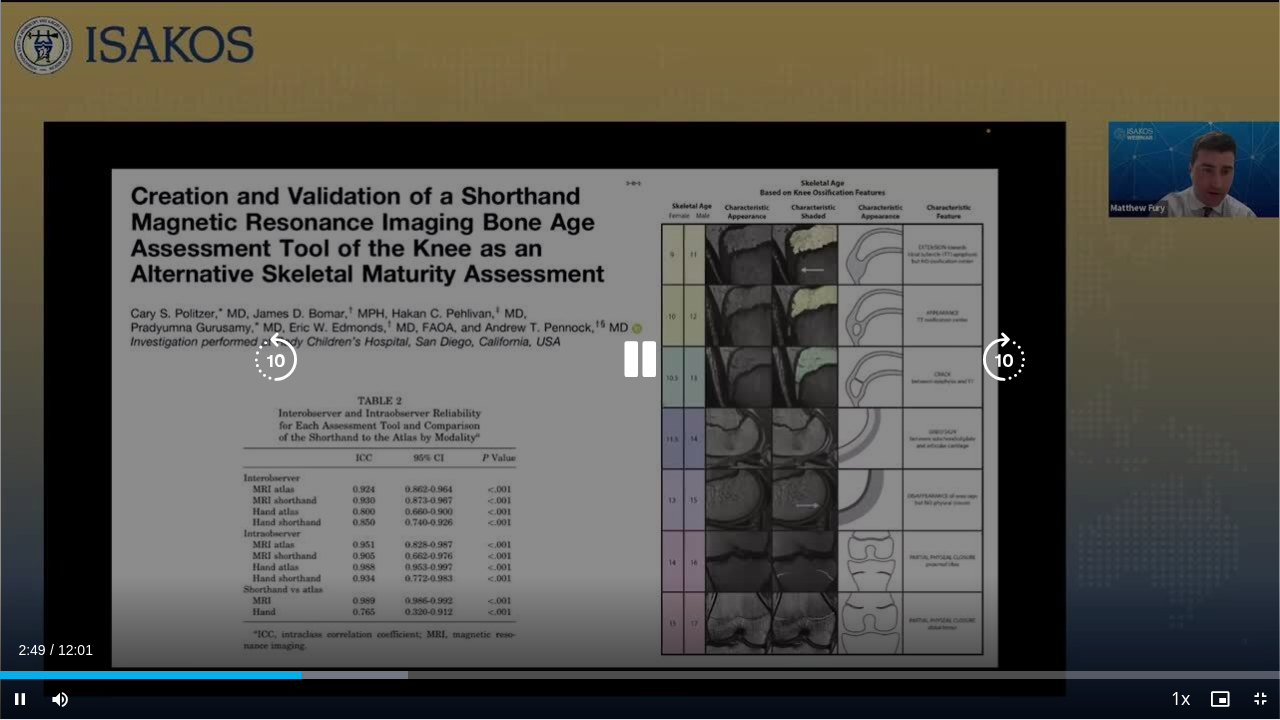 click at bounding box center (640, 360) 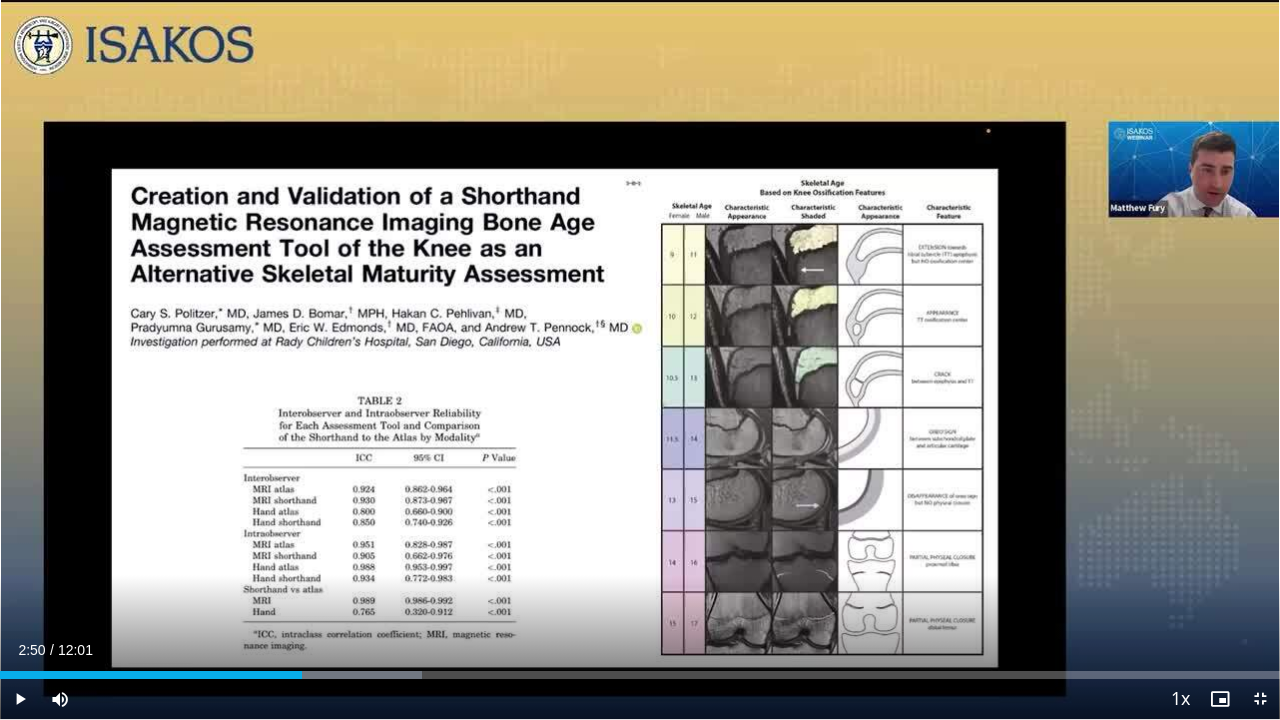 click on "10 seconds
Tap to unmute" at bounding box center (640, 359) 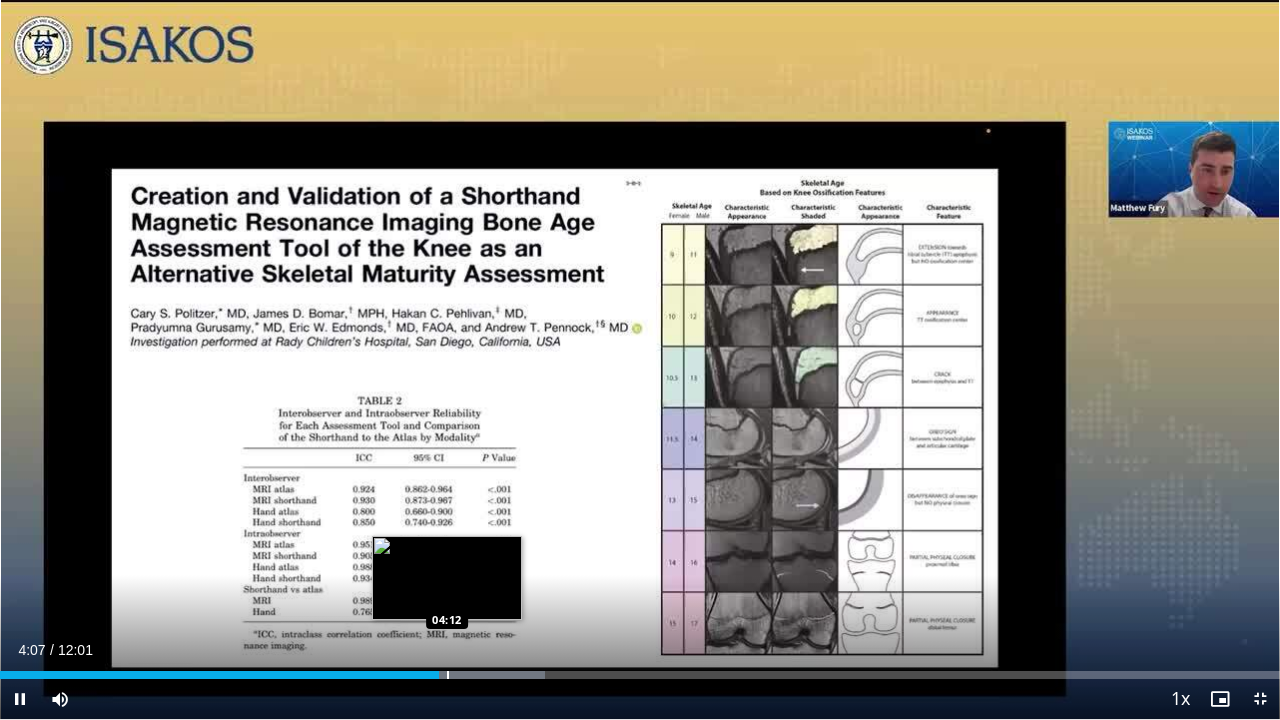 click at bounding box center [460, 675] 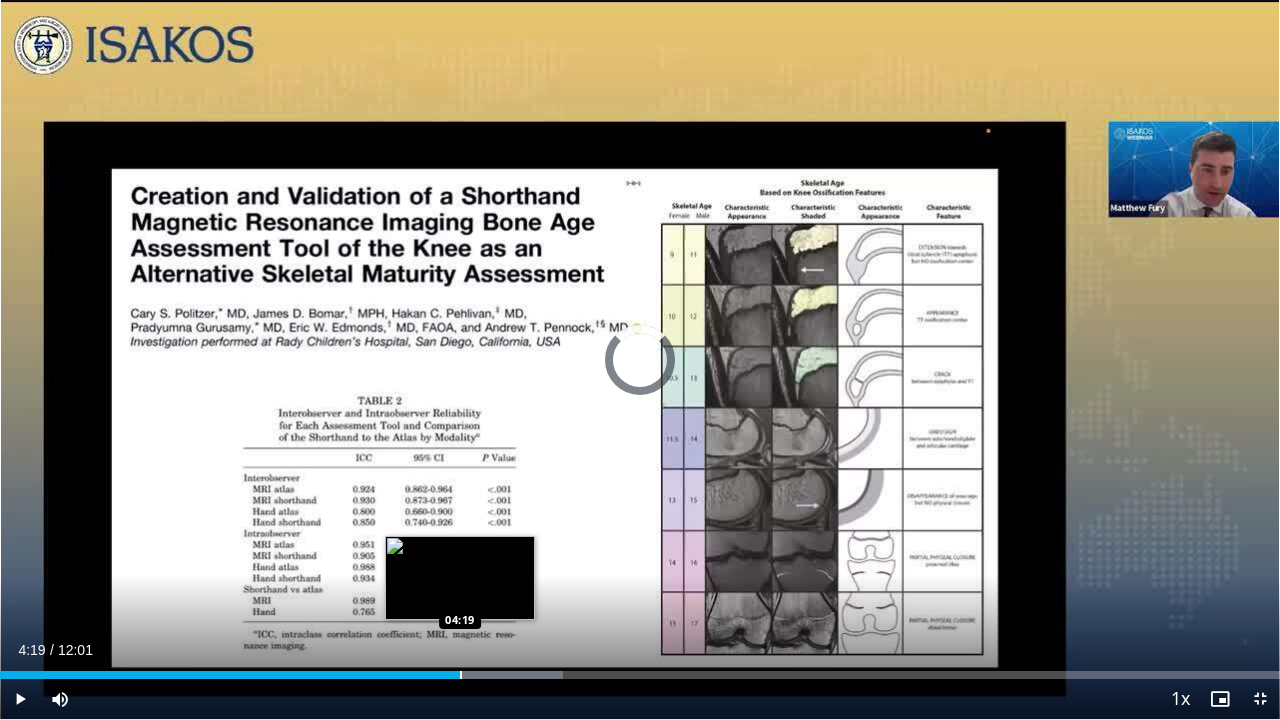 click at bounding box center (461, 675) 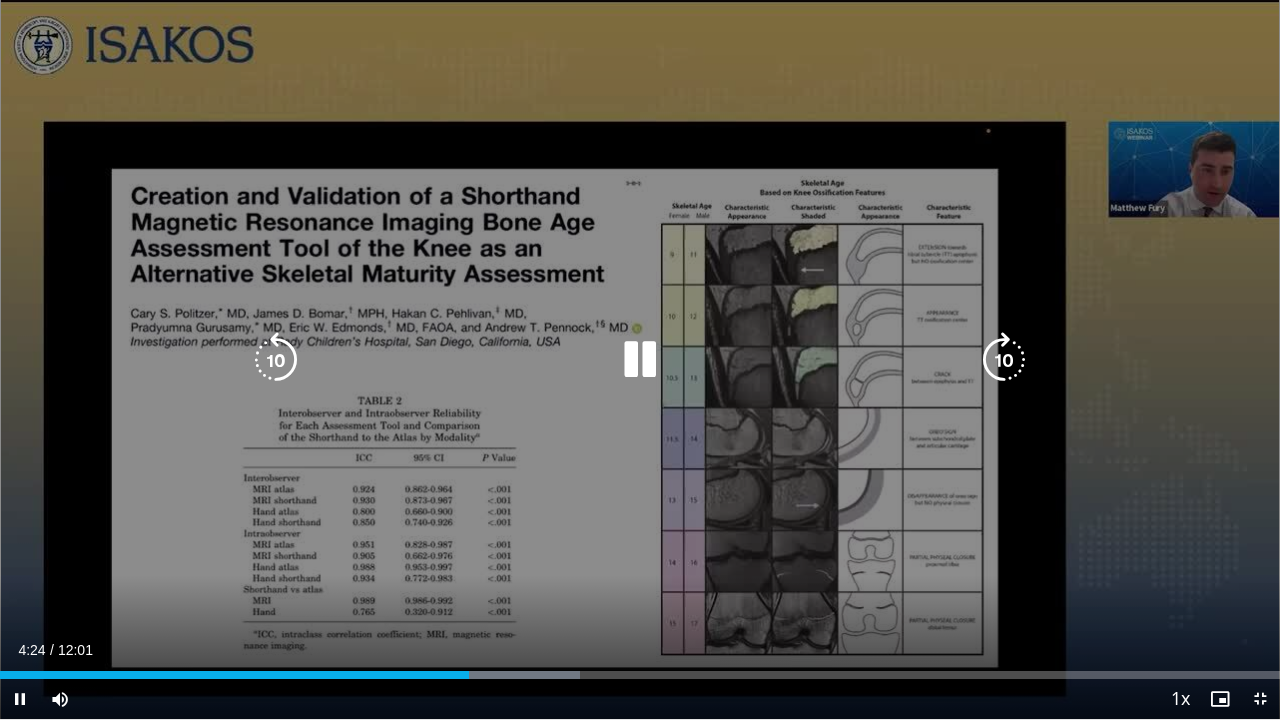 click at bounding box center [640, 360] 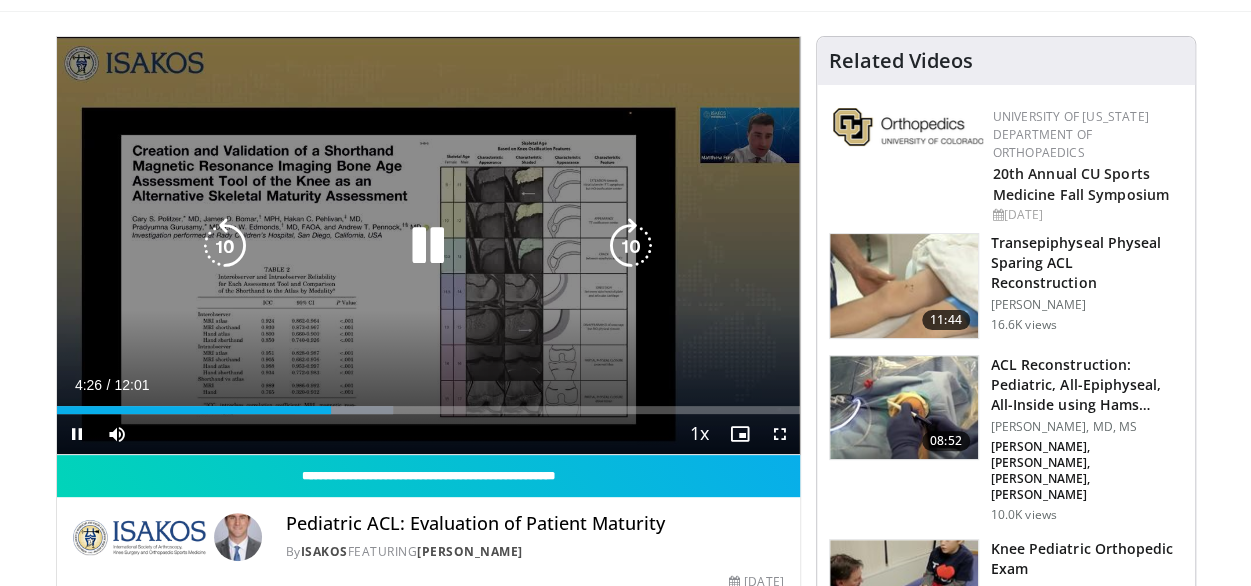 click at bounding box center [428, 246] 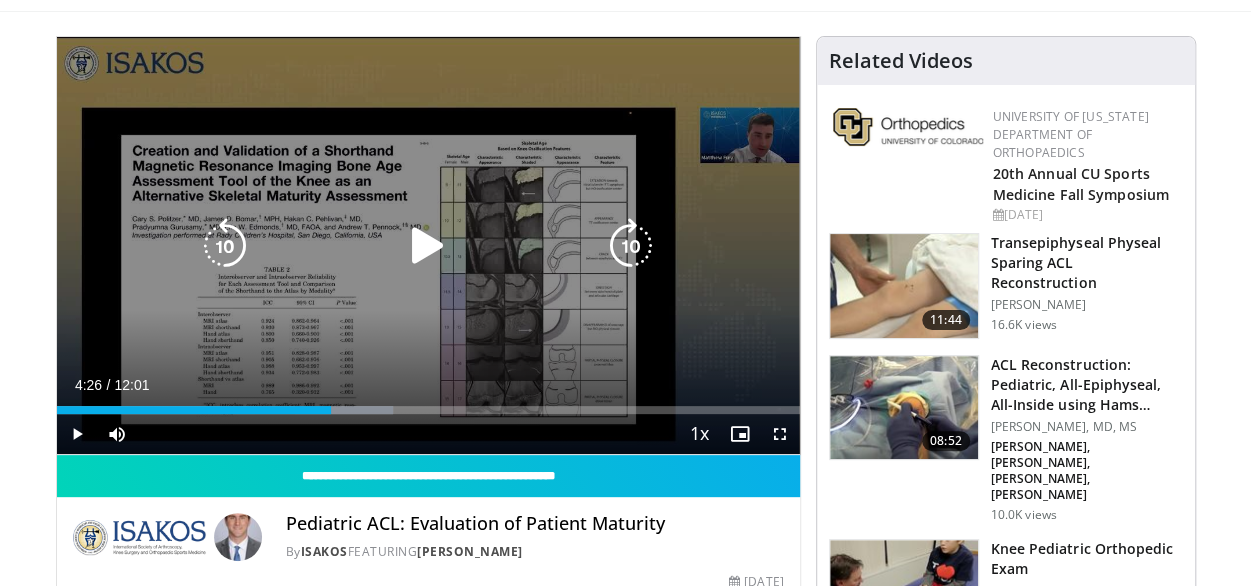 click at bounding box center [428, 246] 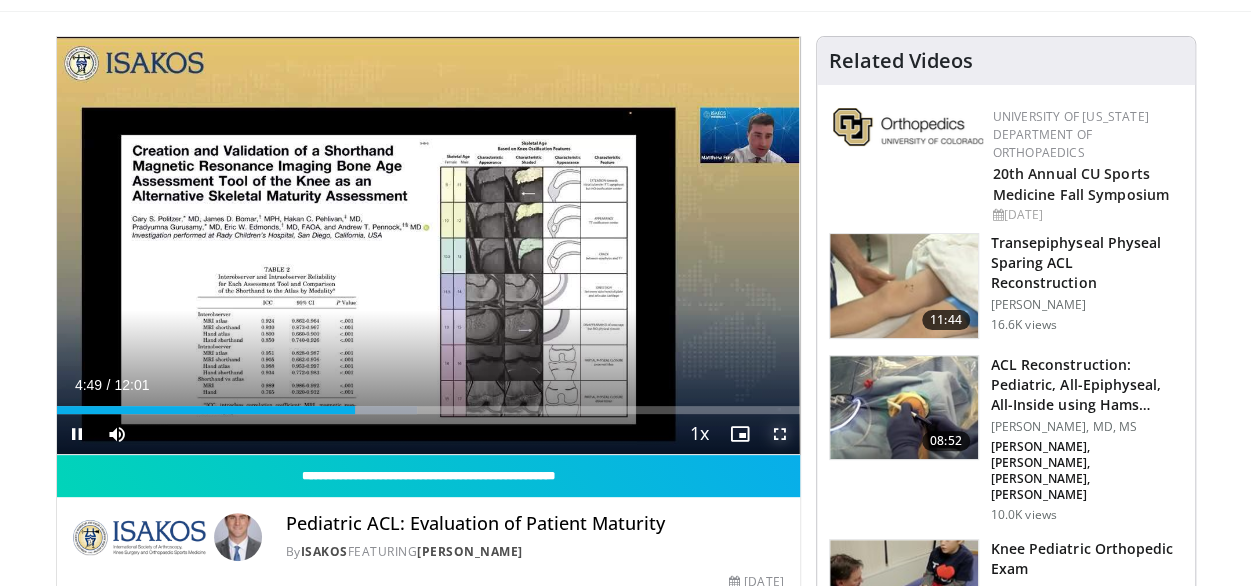click at bounding box center [780, 434] 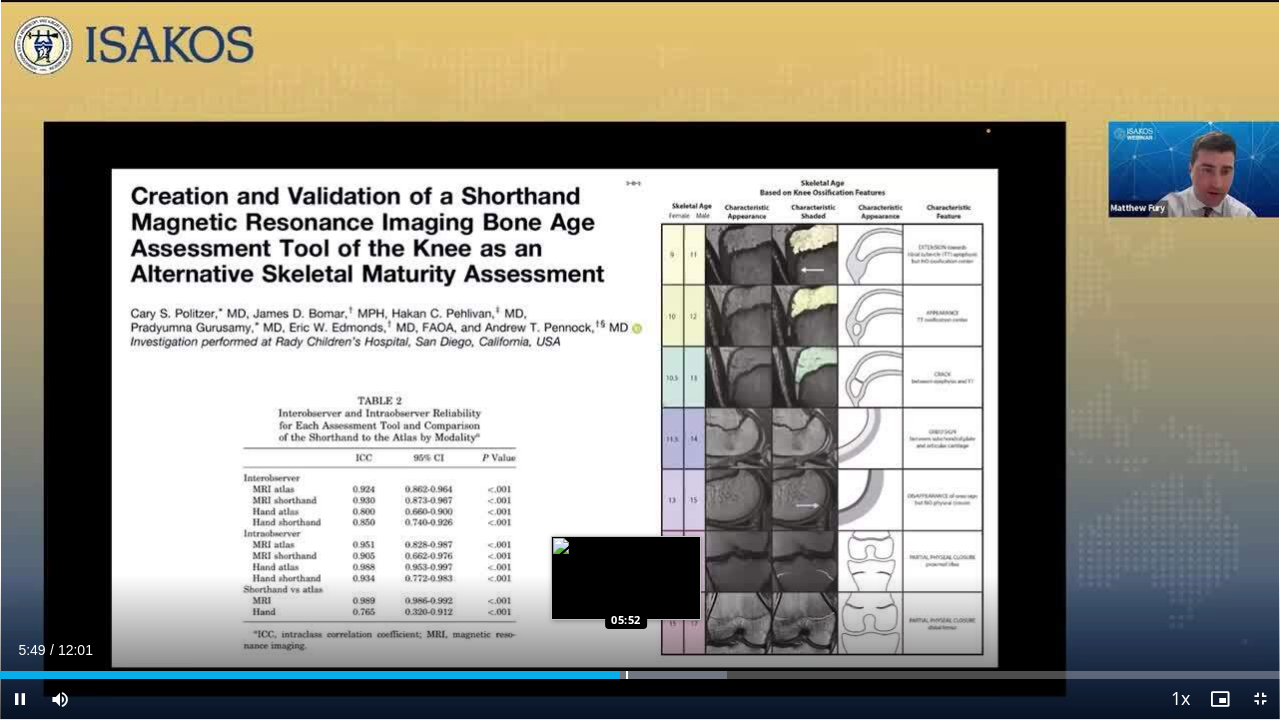 click at bounding box center [627, 675] 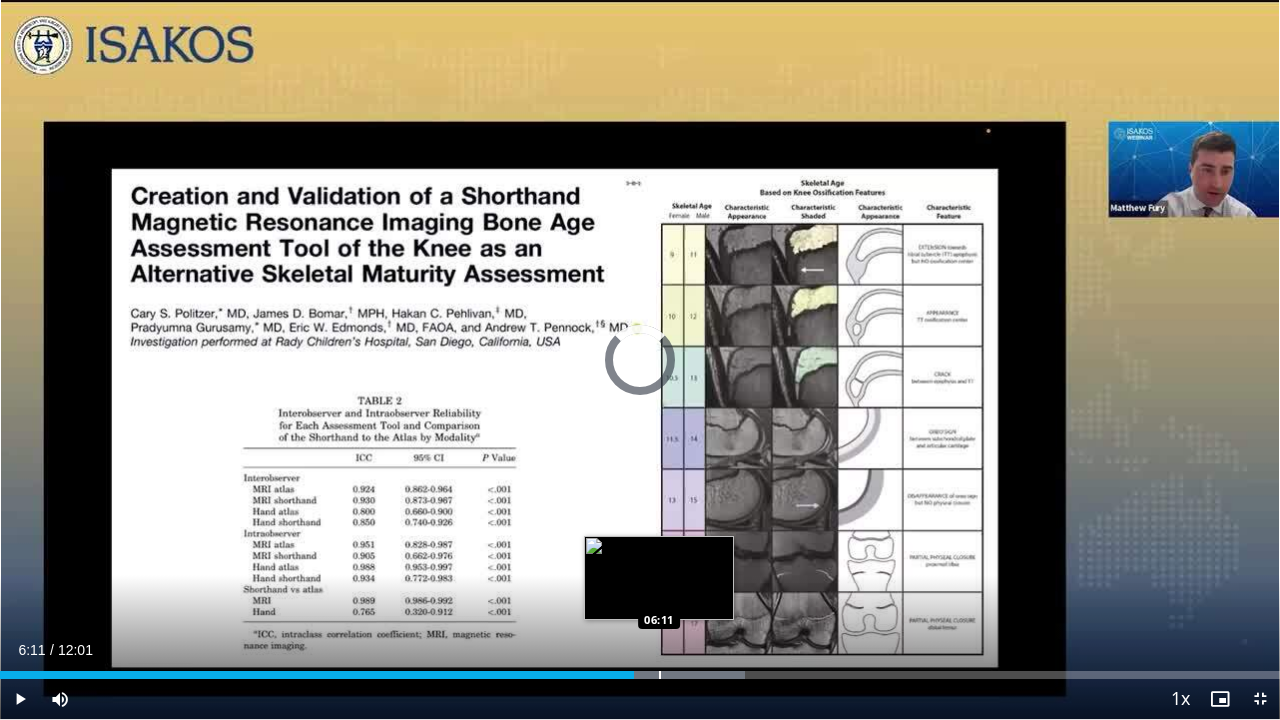 click on "Loaded :  58.20% 06:11 06:11" at bounding box center [640, 669] 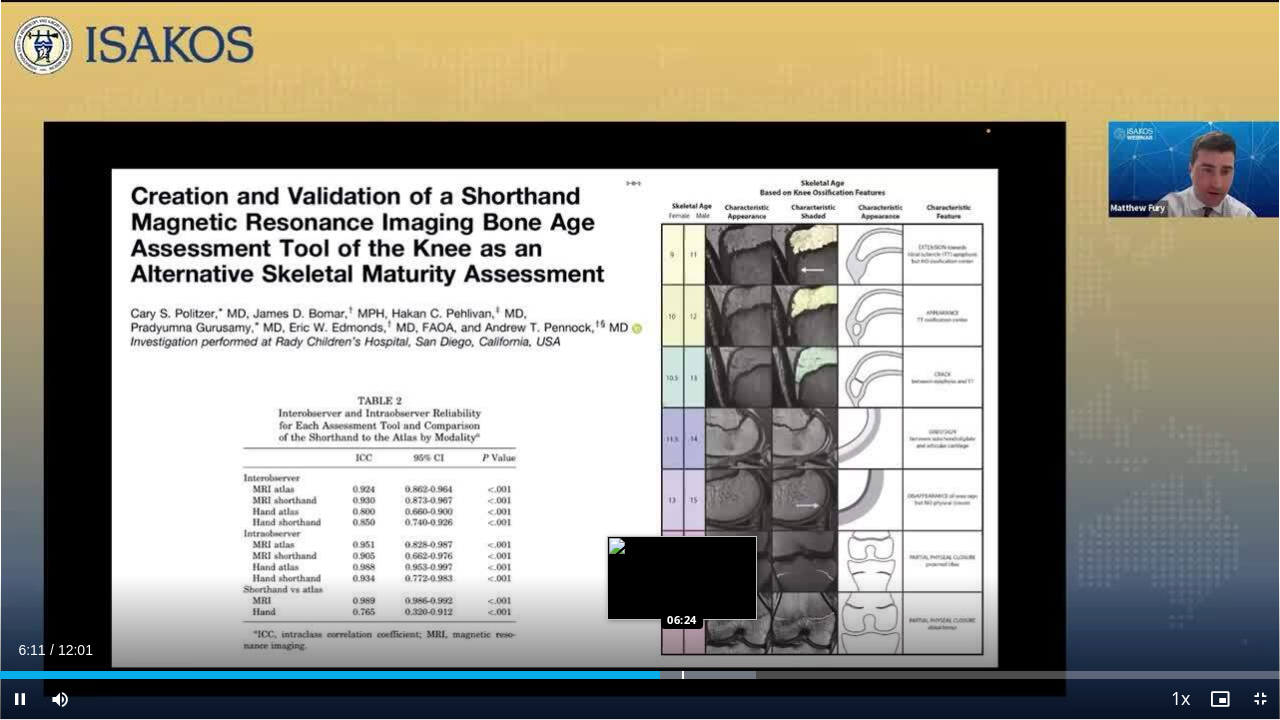 click on "Loaded :  59.10% 06:11 06:24" at bounding box center [640, 669] 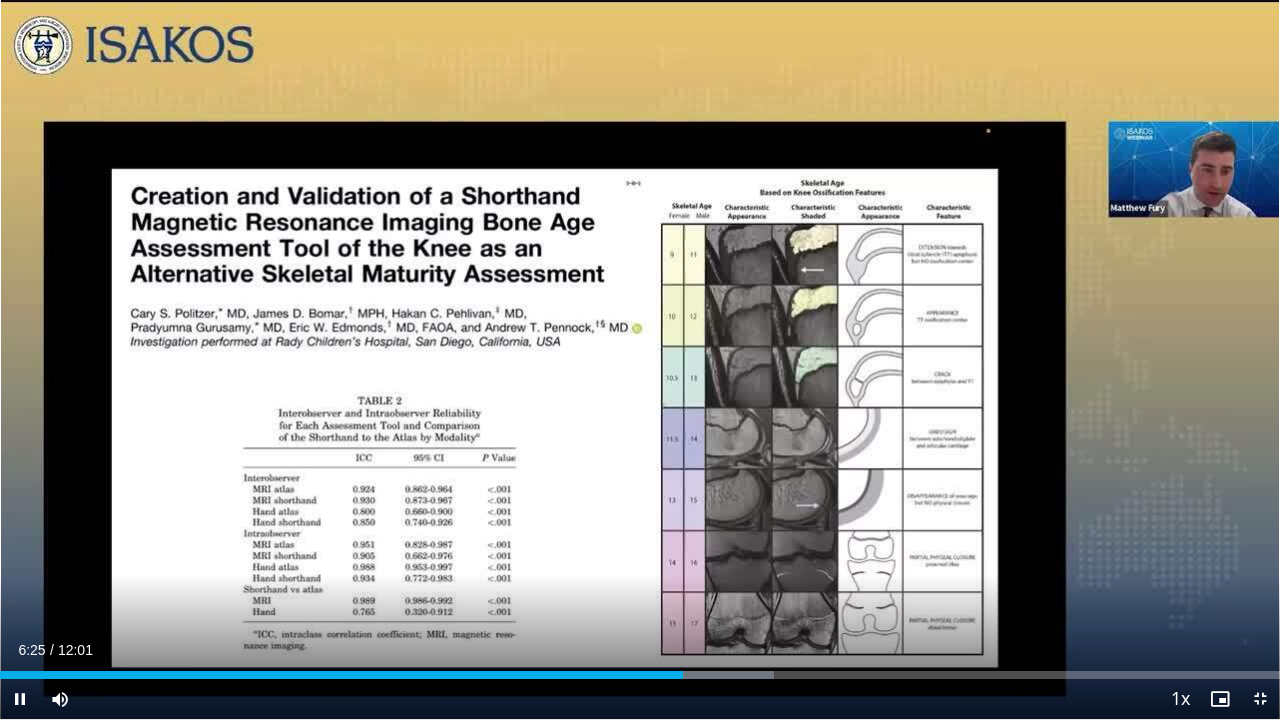 click on "Current Time  6:25 / Duration  12:01" at bounding box center (640, 650) 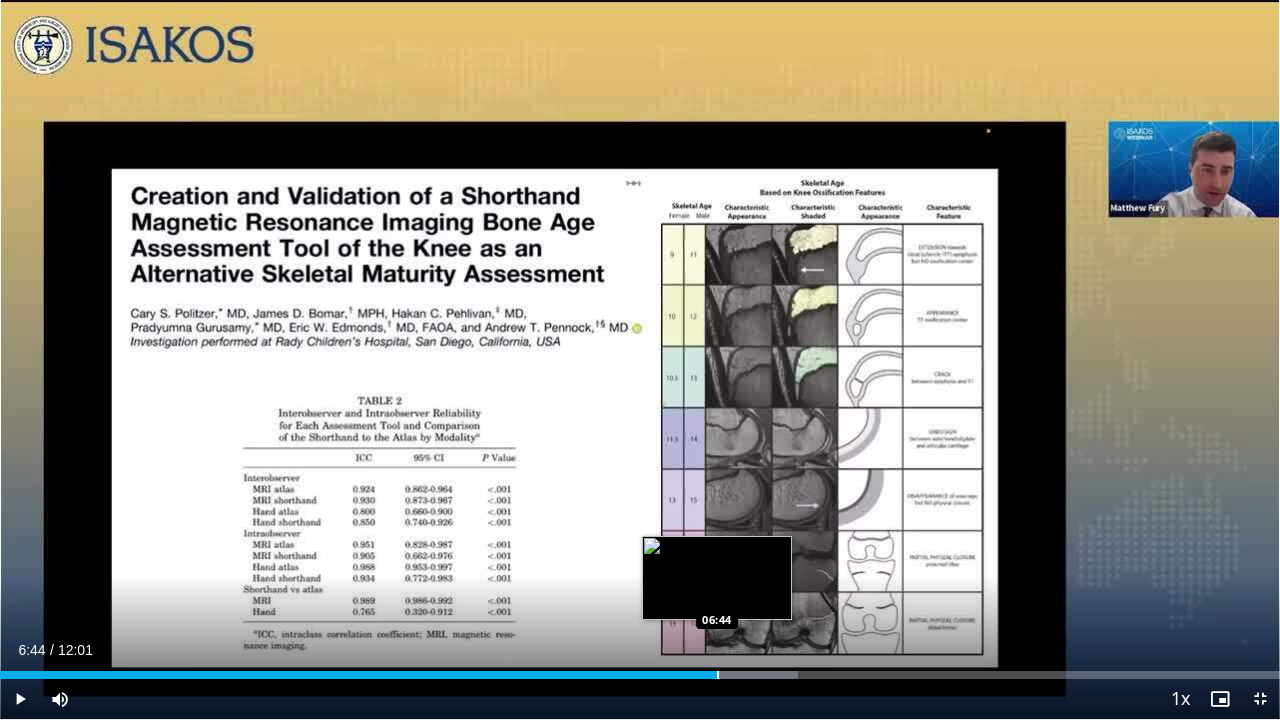click at bounding box center [718, 675] 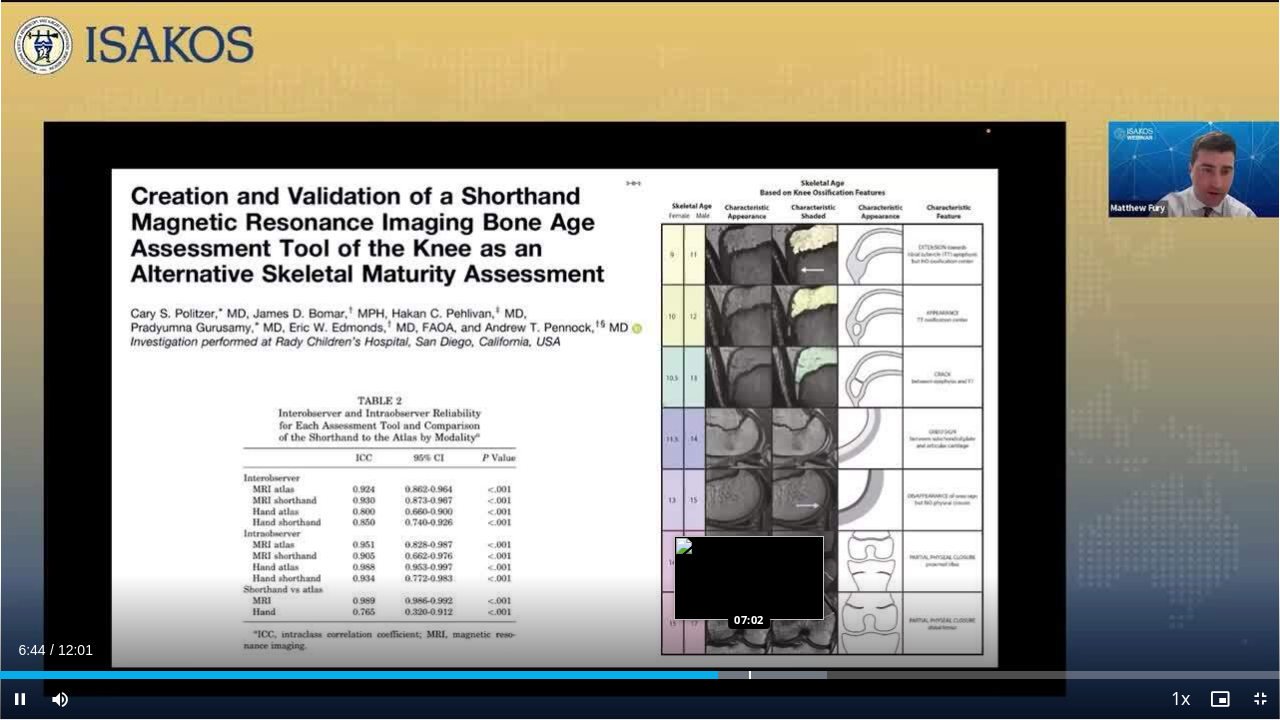 click on "Loaded :  64.59% 06:45 07:02" at bounding box center (640, 675) 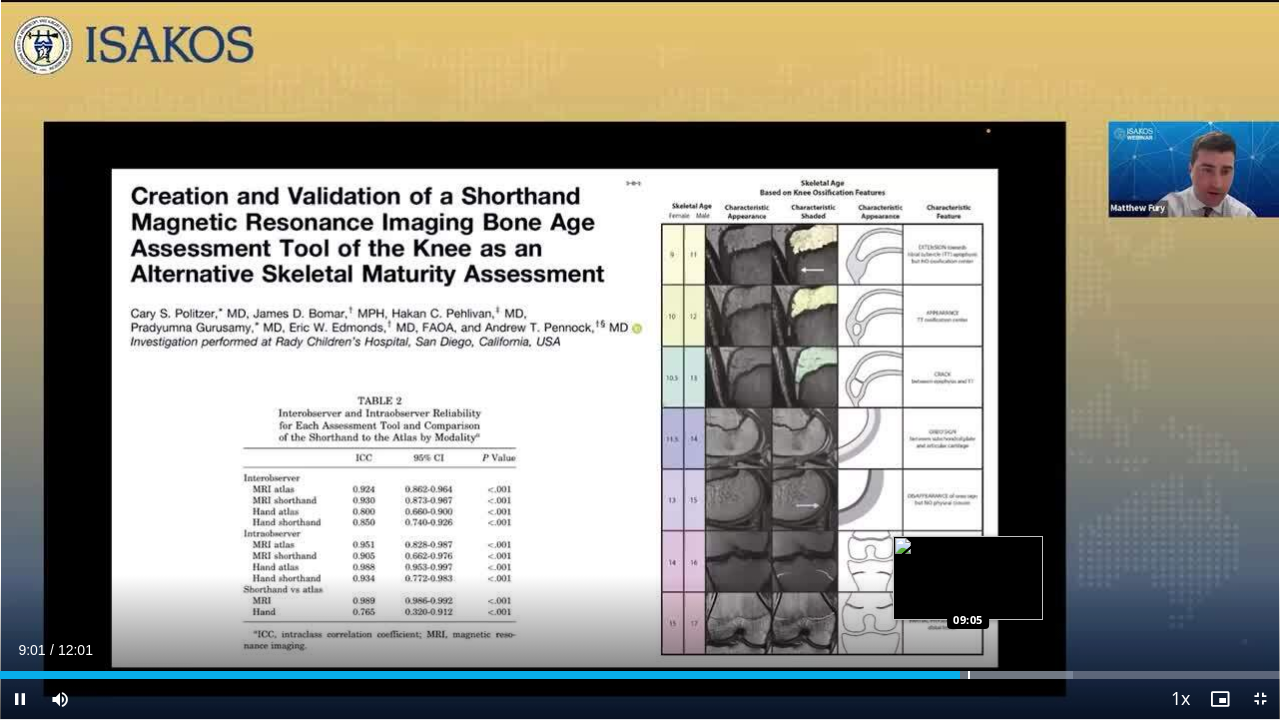 click at bounding box center [969, 675] 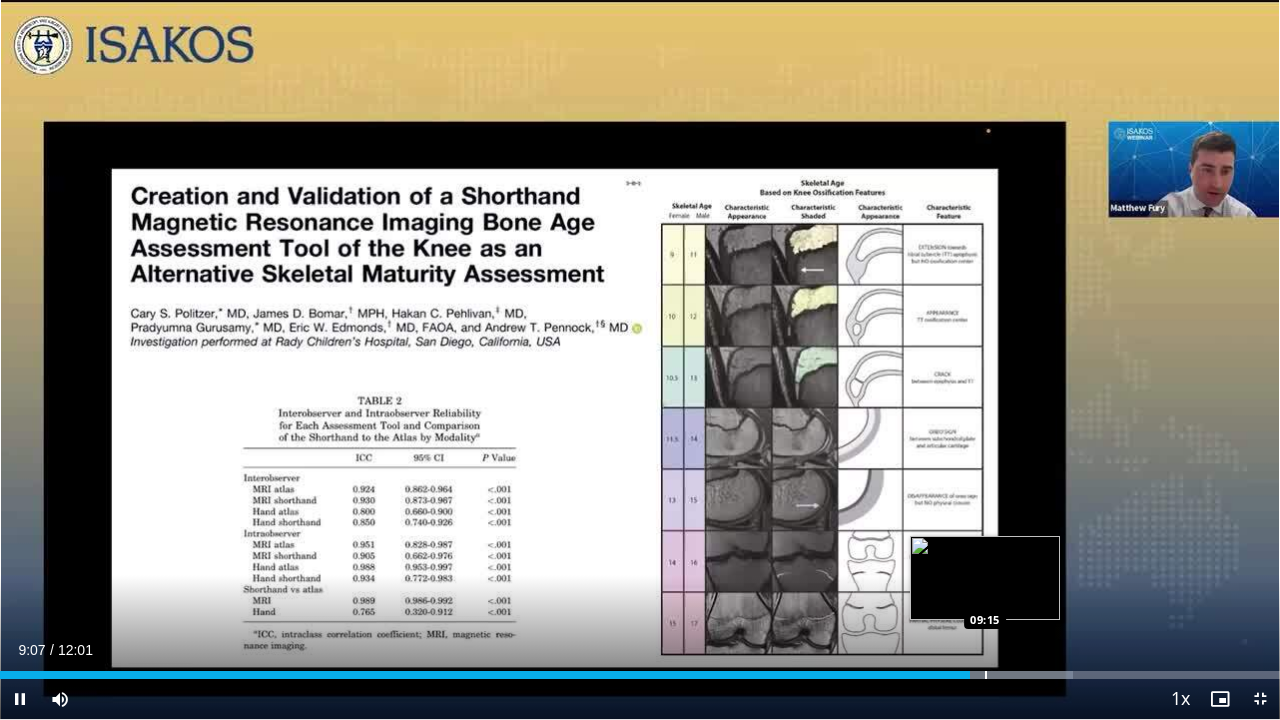 click at bounding box center [986, 675] 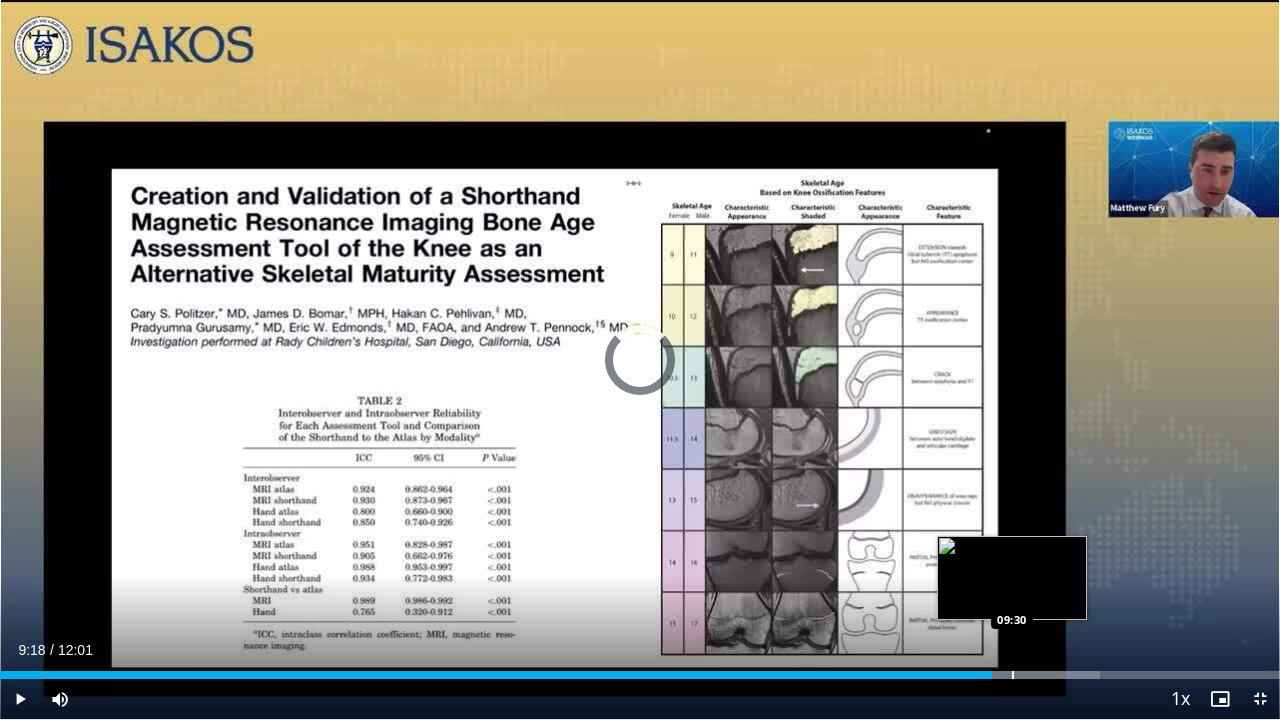 click on "Loaded :  85.91% 09:19 09:30" at bounding box center (640, 669) 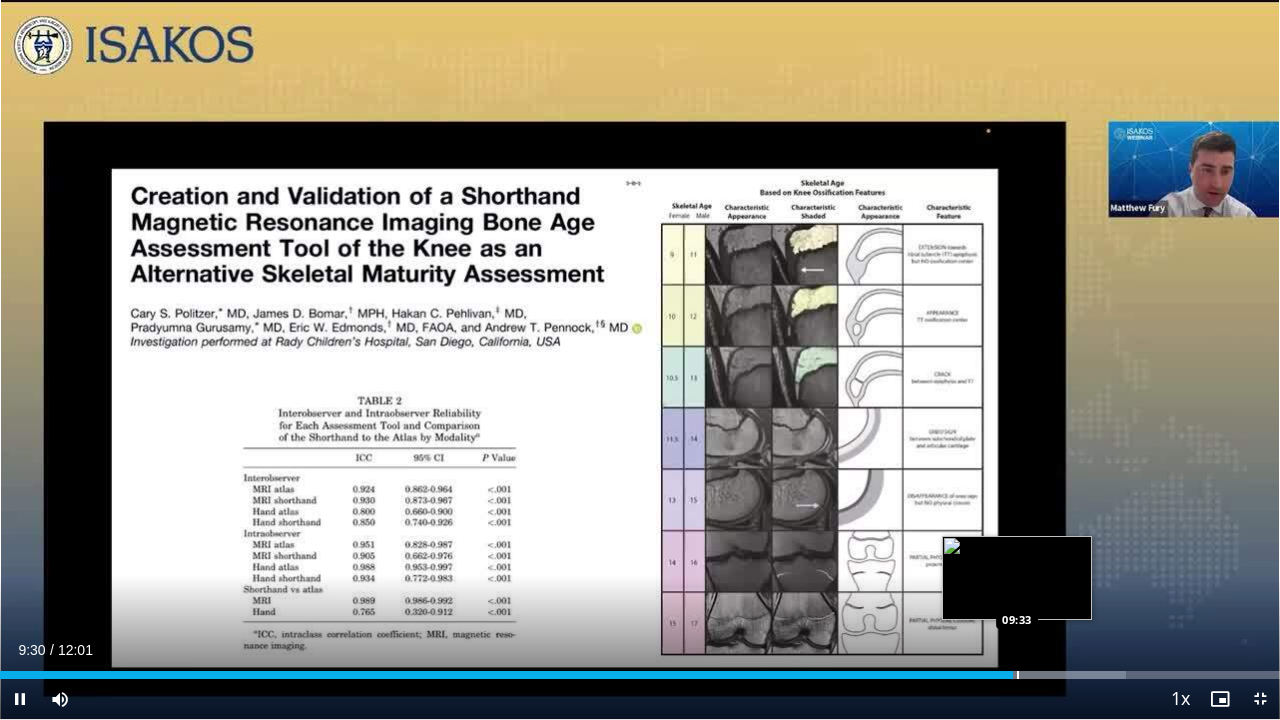 click on "Loaded :  87.96% 09:30 09:33" at bounding box center [640, 669] 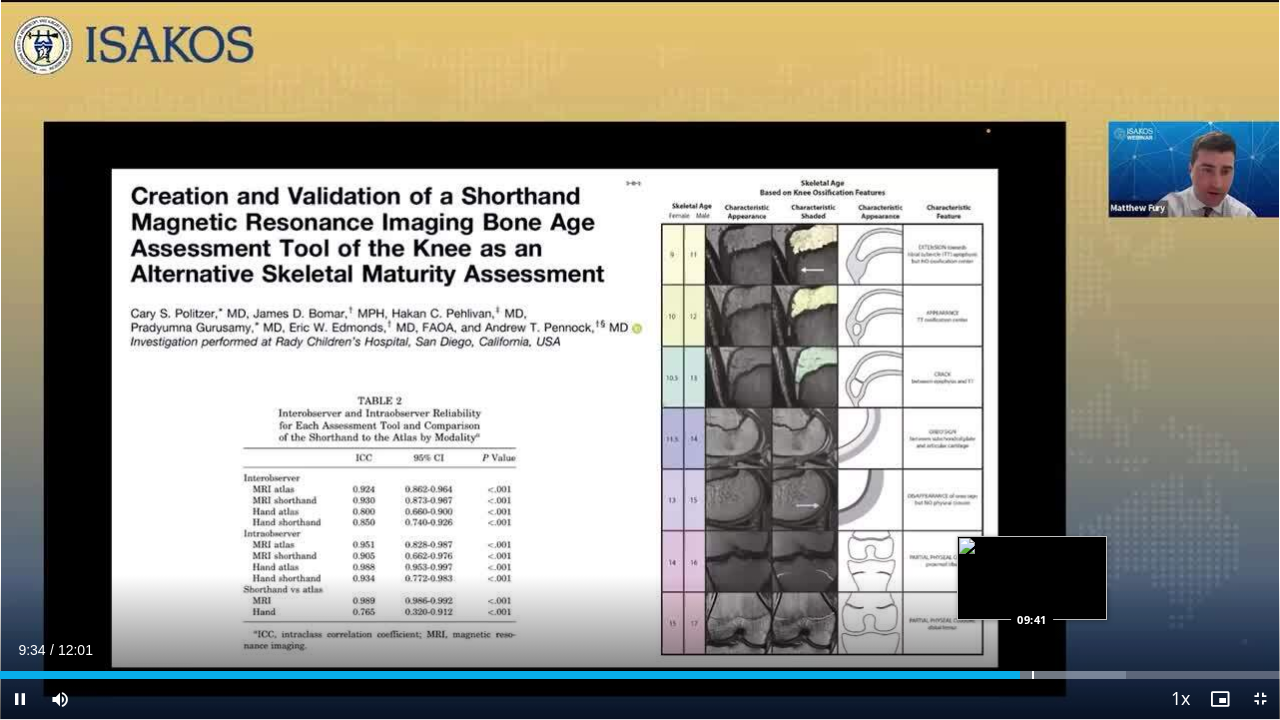 click on "Loaded :  87.96% 09:35 09:41" at bounding box center (640, 669) 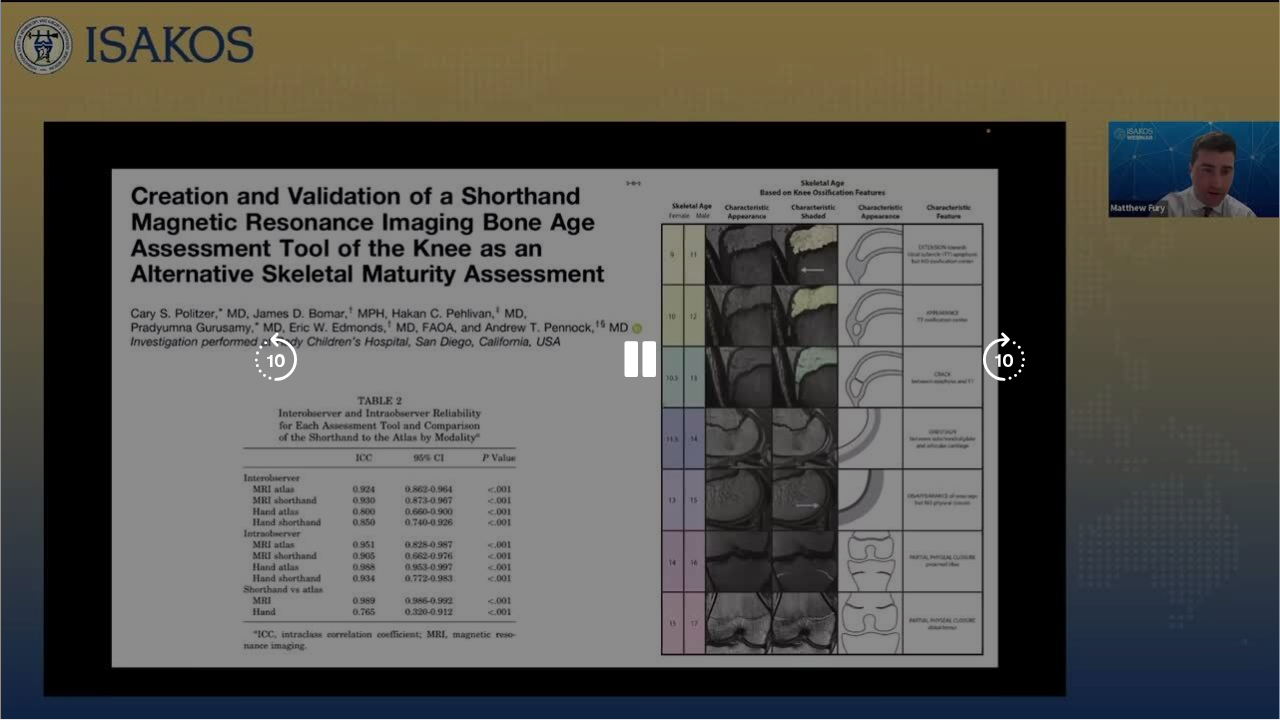 click on "Loaded :  88.68% 09:42 09:41" at bounding box center [640, 709] 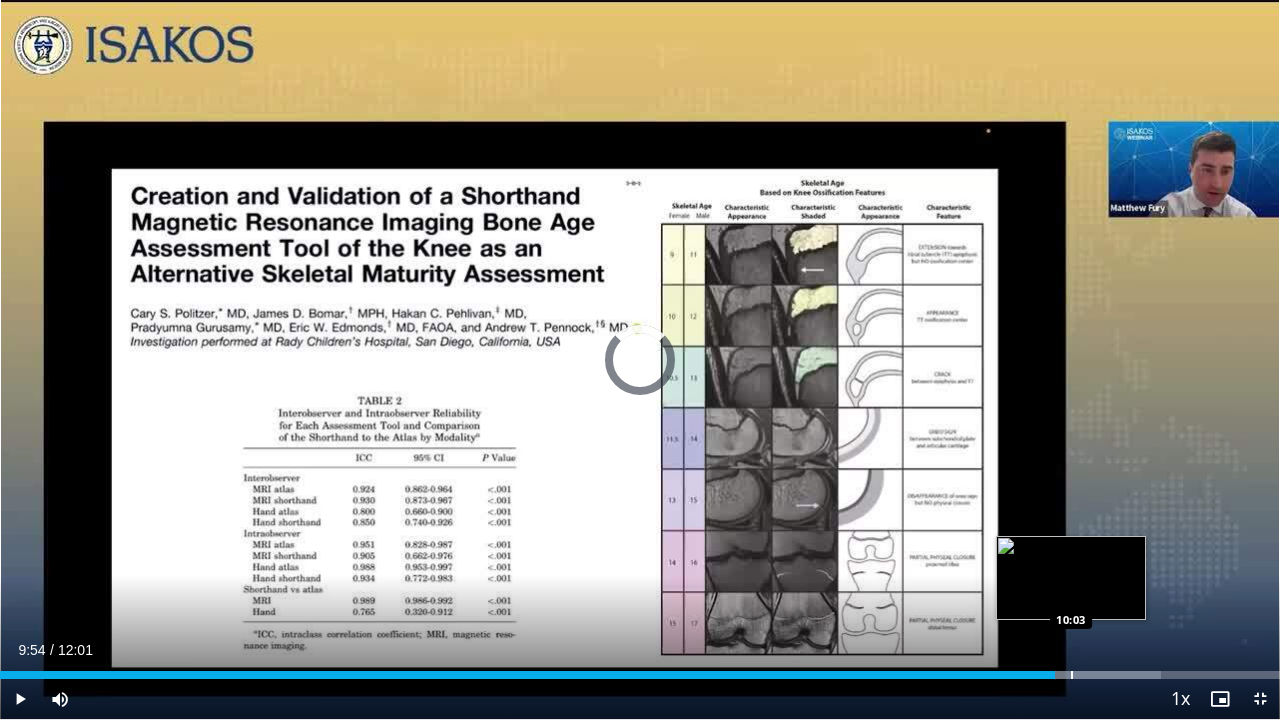 click at bounding box center [1072, 675] 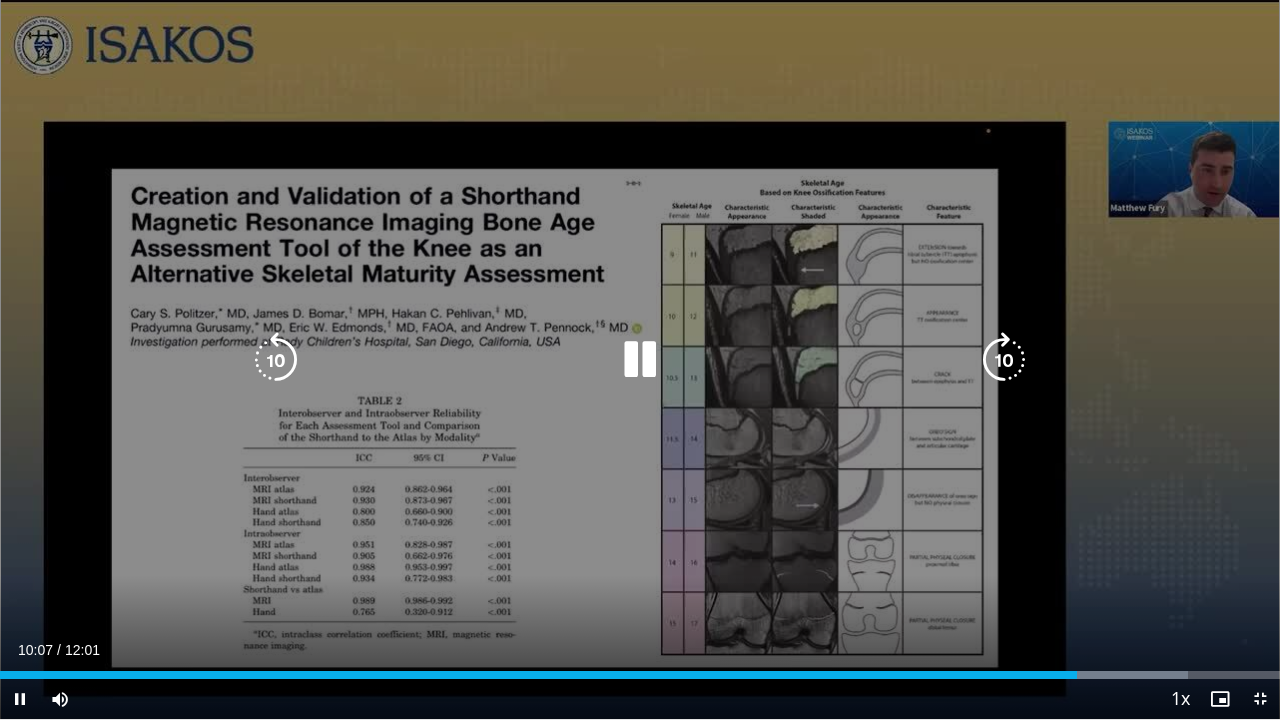 click on "10 seconds
Tap to unmute" at bounding box center [640, 359] 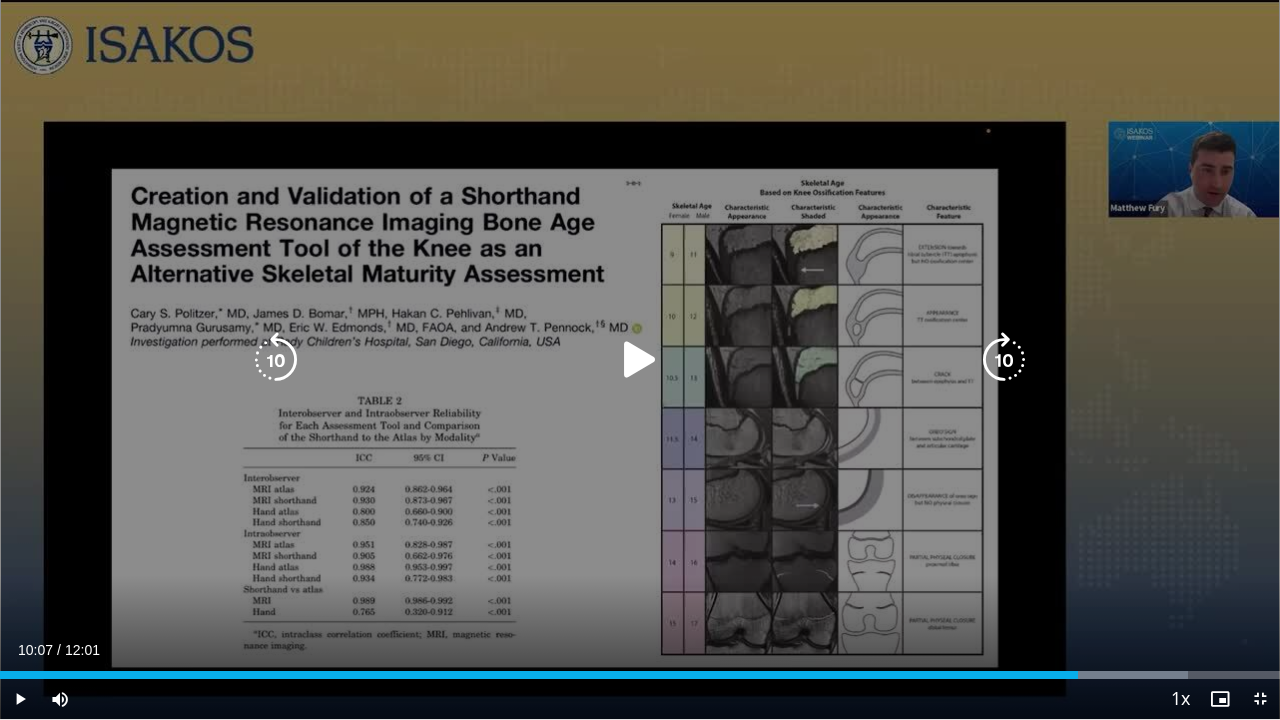 click on "10 seconds
Tap to unmute" at bounding box center (640, 359) 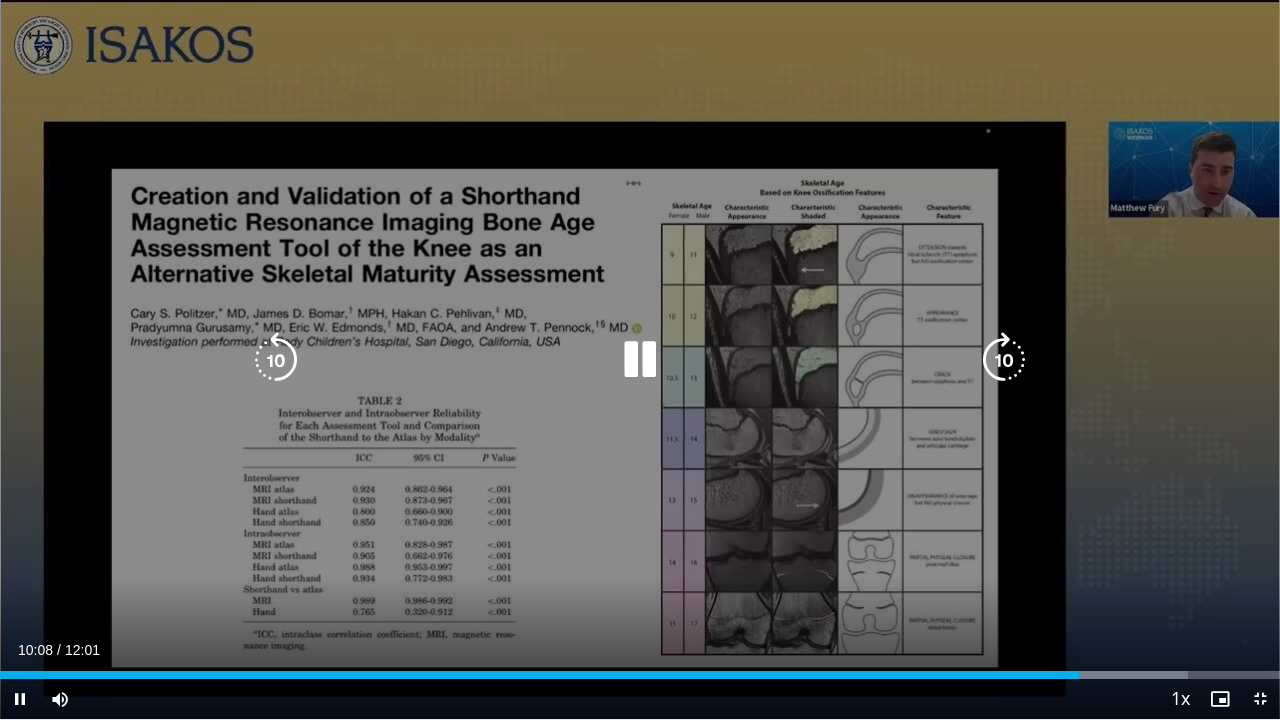 click on "10 seconds
Tap to unmute" at bounding box center [640, 359] 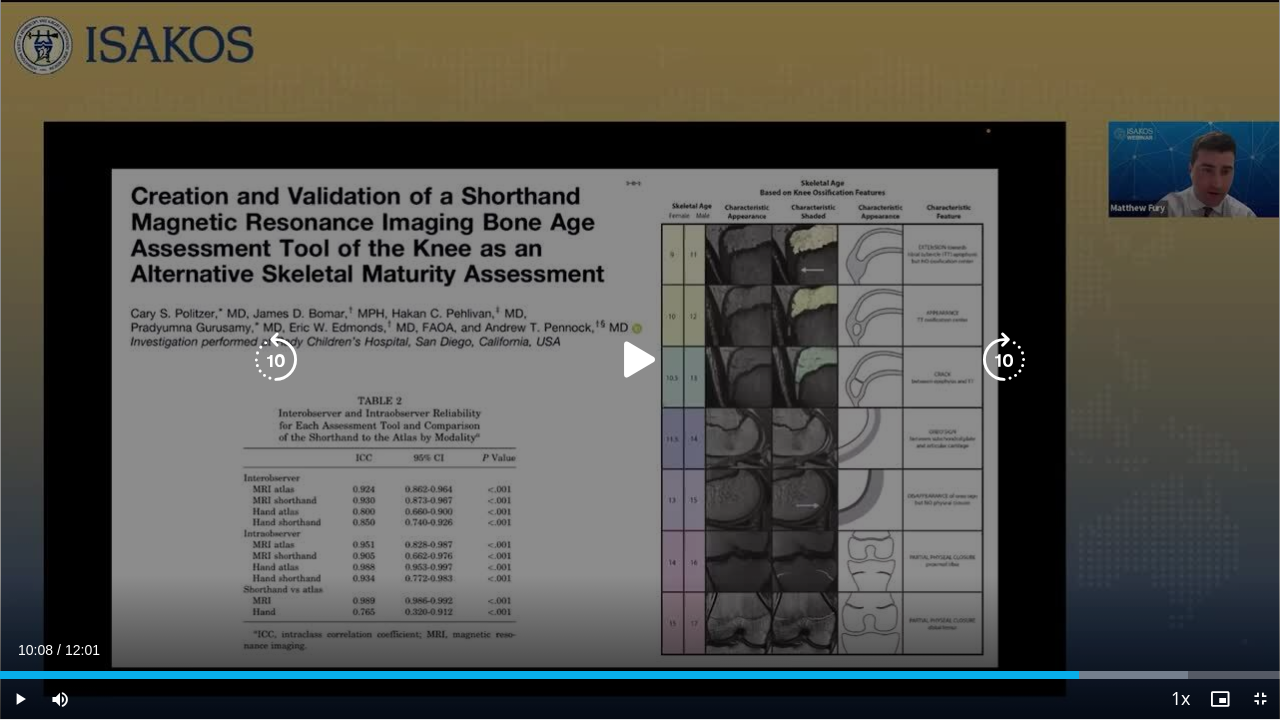click on "10 seconds
Tap to unmute" at bounding box center (640, 359) 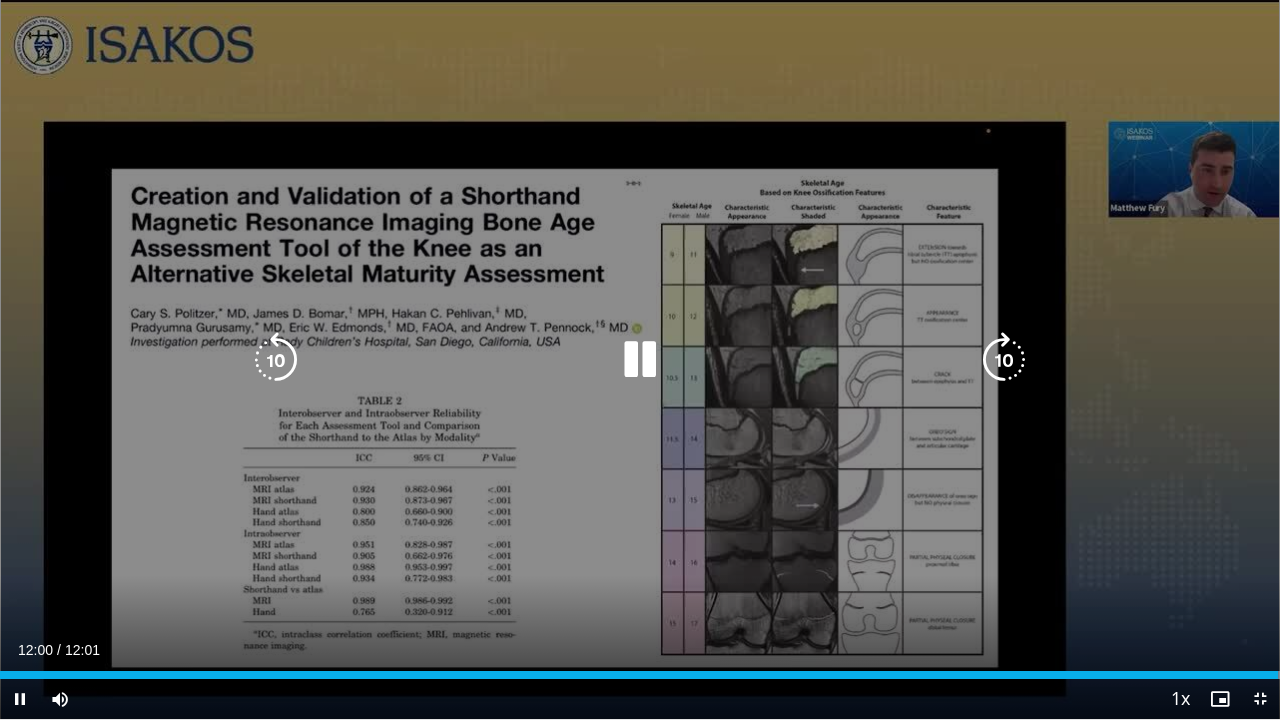 click on "10 seconds
Tap to unmute" at bounding box center (640, 359) 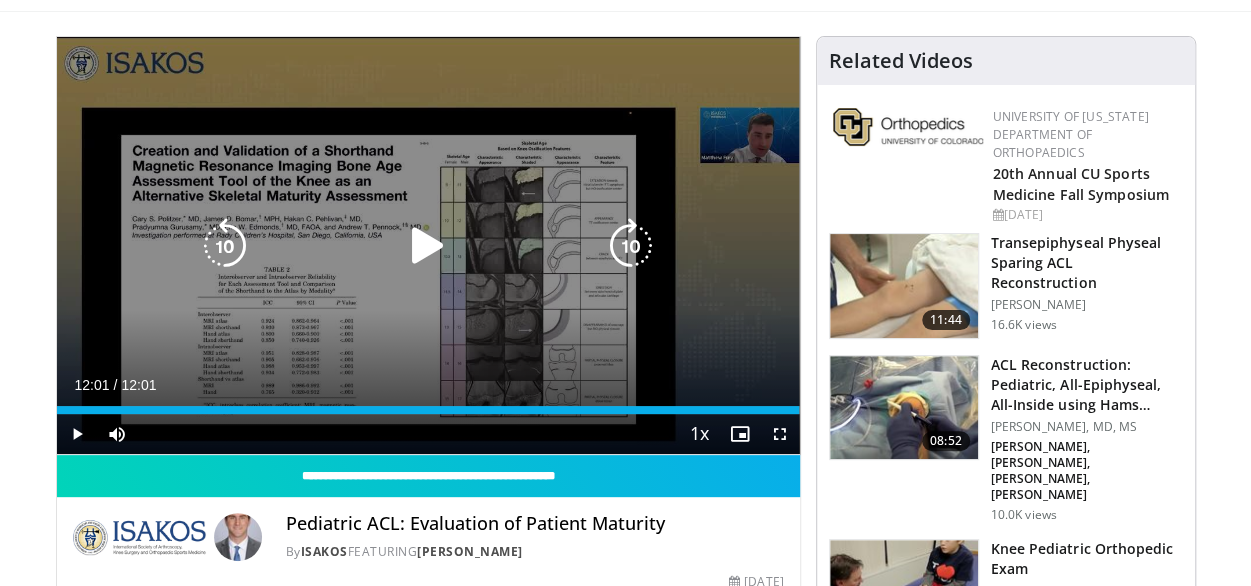 click at bounding box center (428, 246) 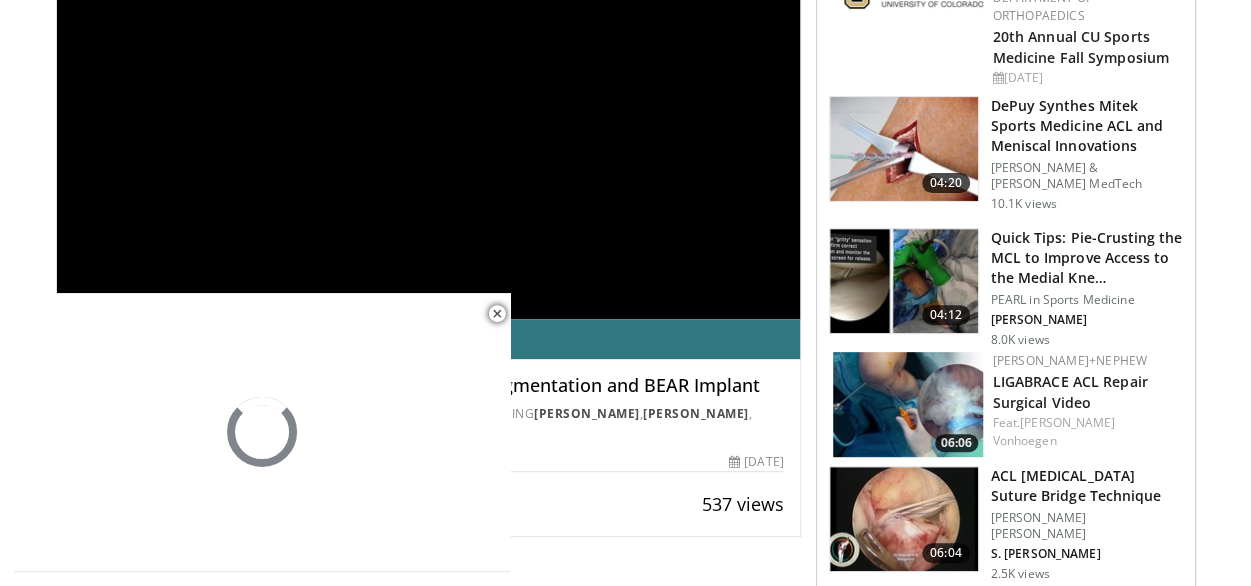 scroll, scrollTop: 257, scrollLeft: 0, axis: vertical 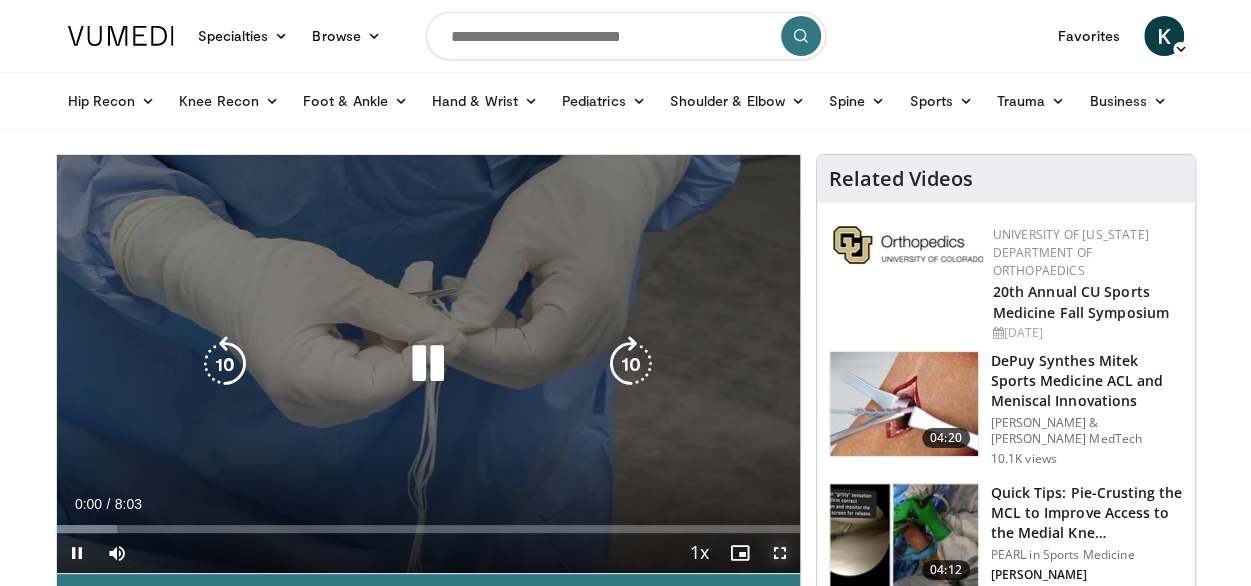 click at bounding box center [780, 553] 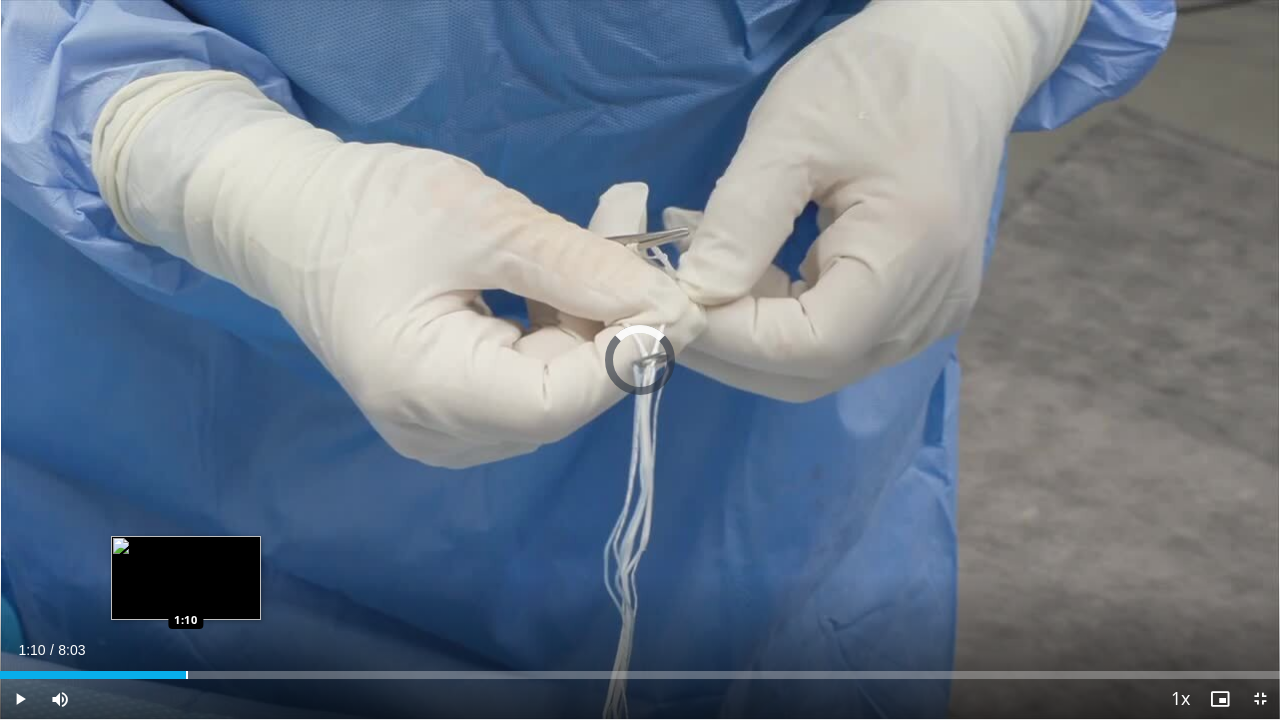 click at bounding box center [187, 675] 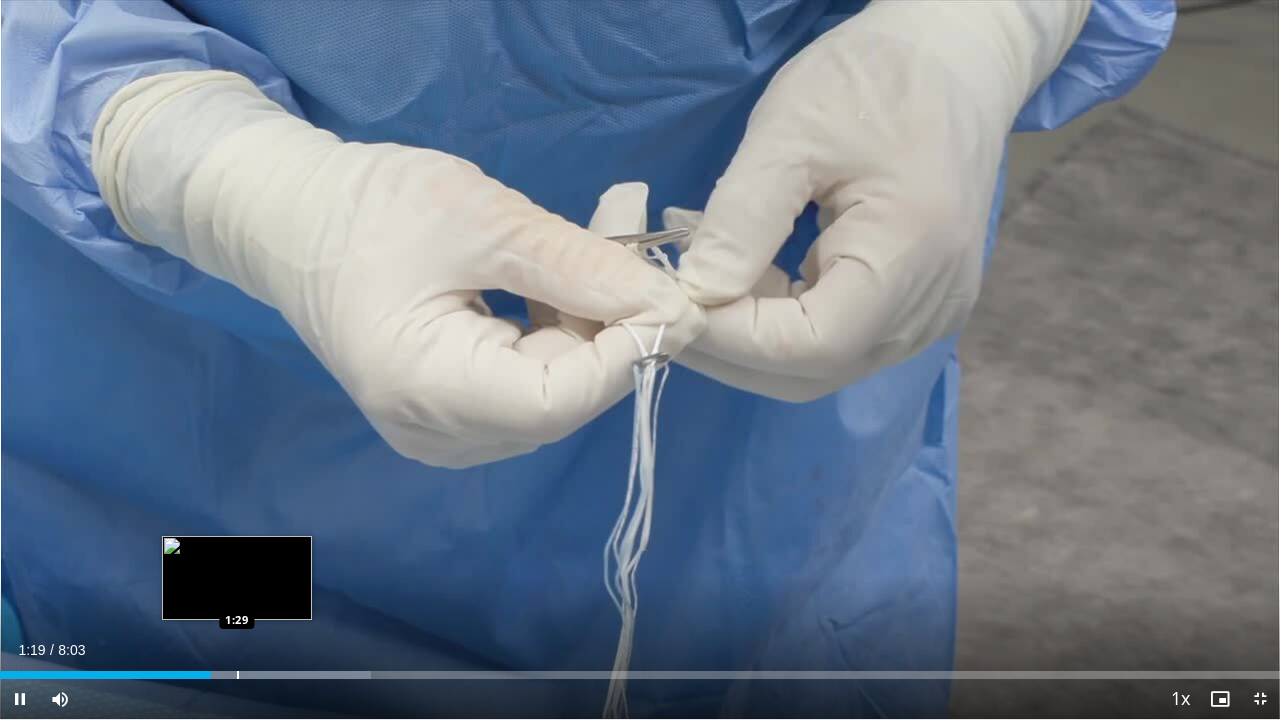 click on "Loaded :  28.96% 1:19 1:29" at bounding box center (640, 675) 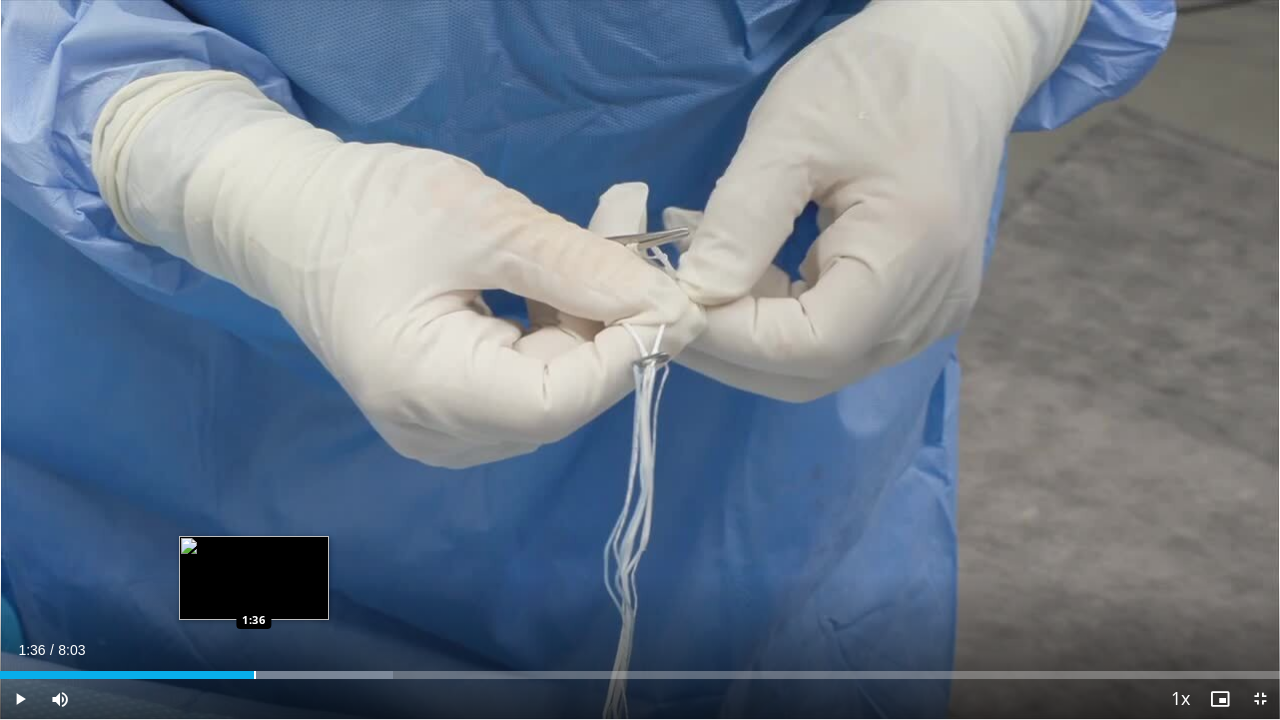 click at bounding box center (289, 675) 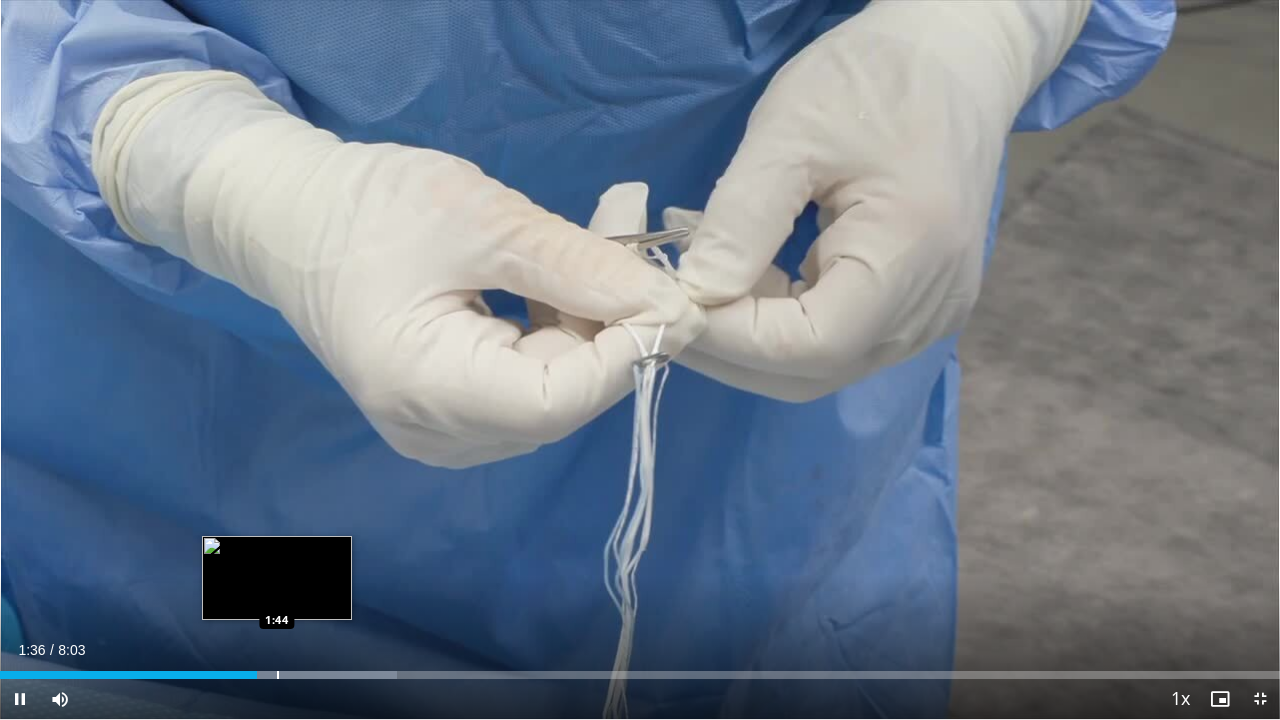 click at bounding box center [278, 675] 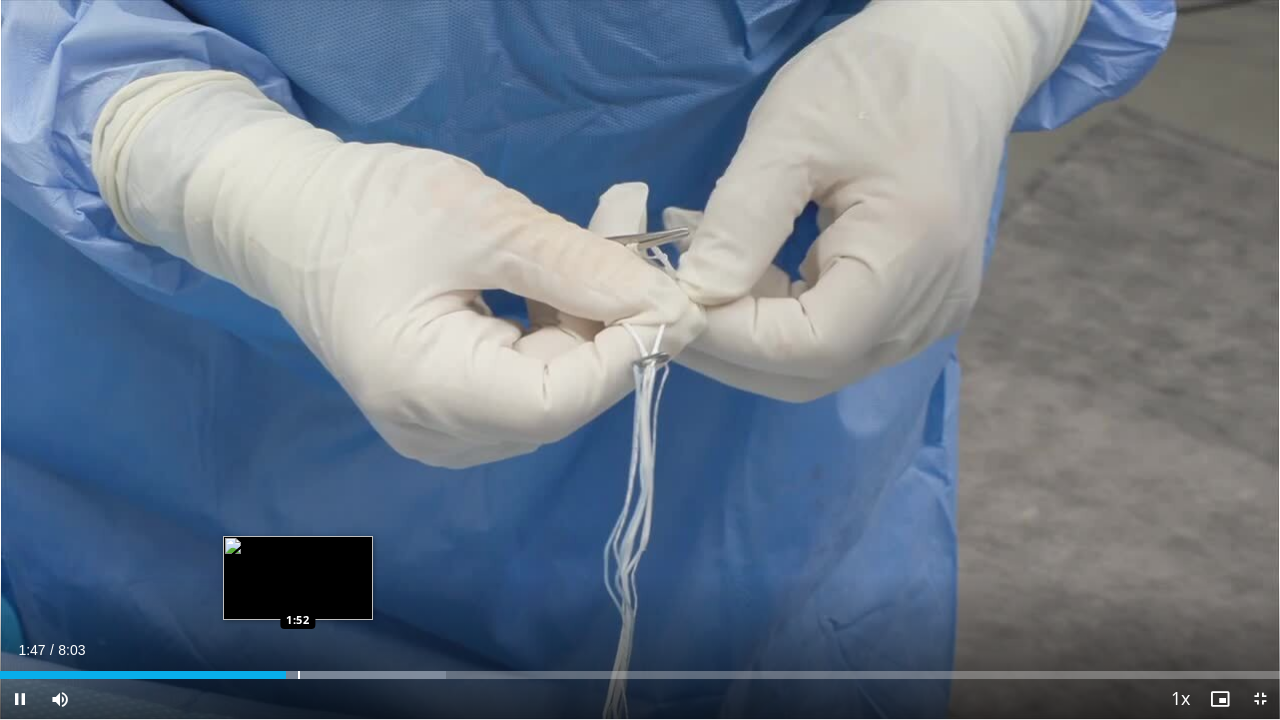 click on "Loaded :  34.84% 1:47 1:52" at bounding box center (640, 675) 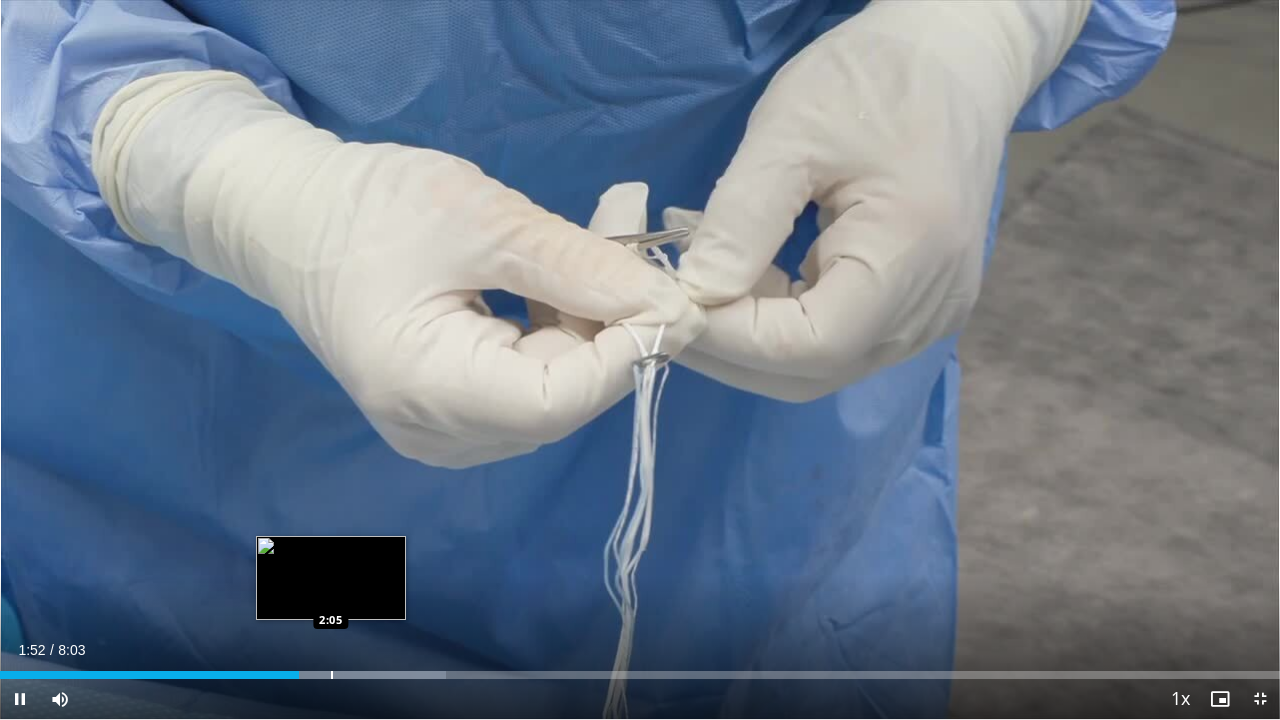 click on "Loaded :  34.84% 1:52 2:05" at bounding box center [640, 675] 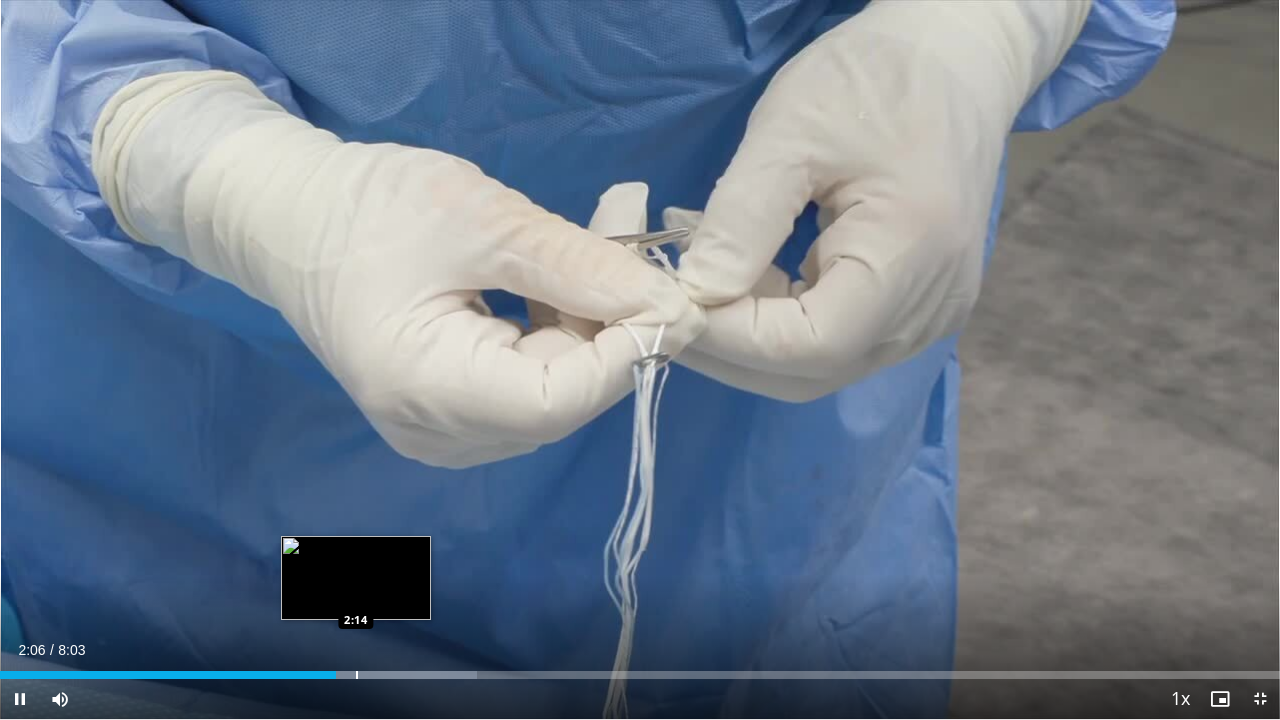 click at bounding box center [357, 675] 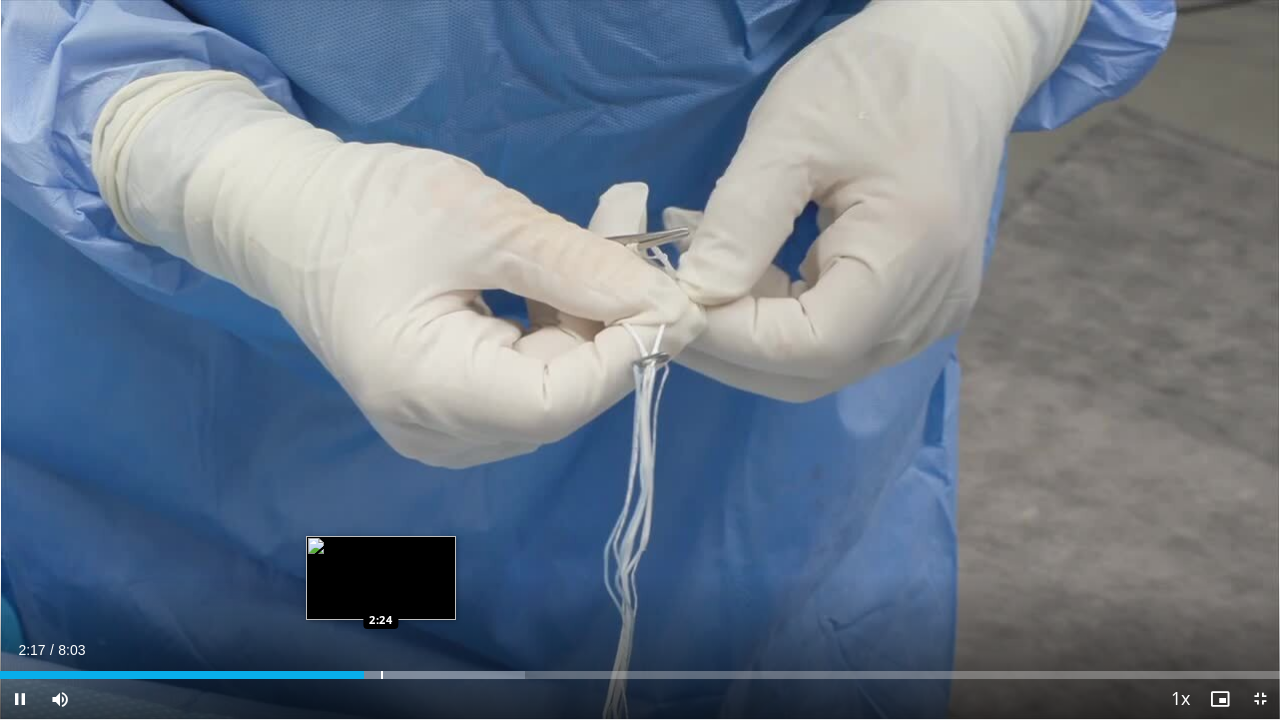 click at bounding box center (382, 675) 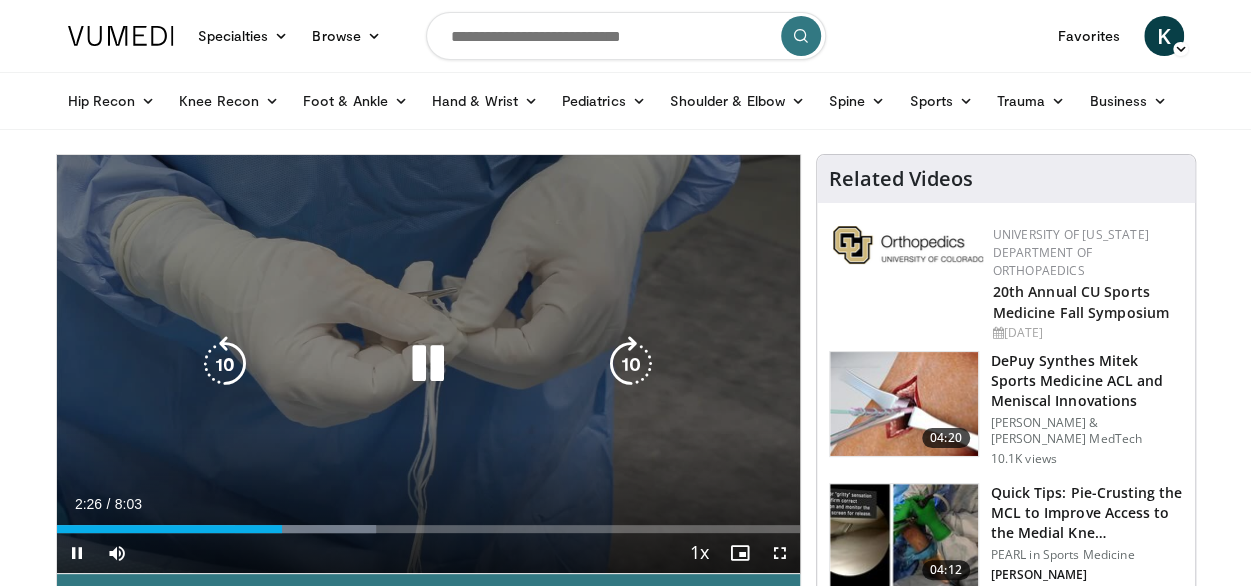 click at bounding box center (428, 364) 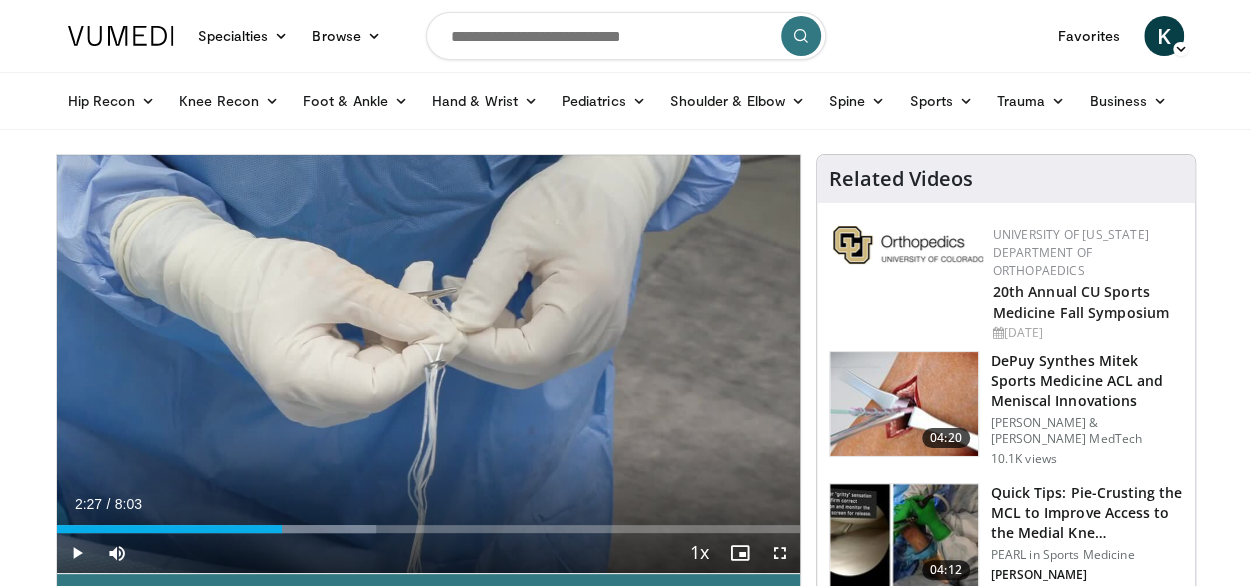 scroll, scrollTop: 68, scrollLeft: 0, axis: vertical 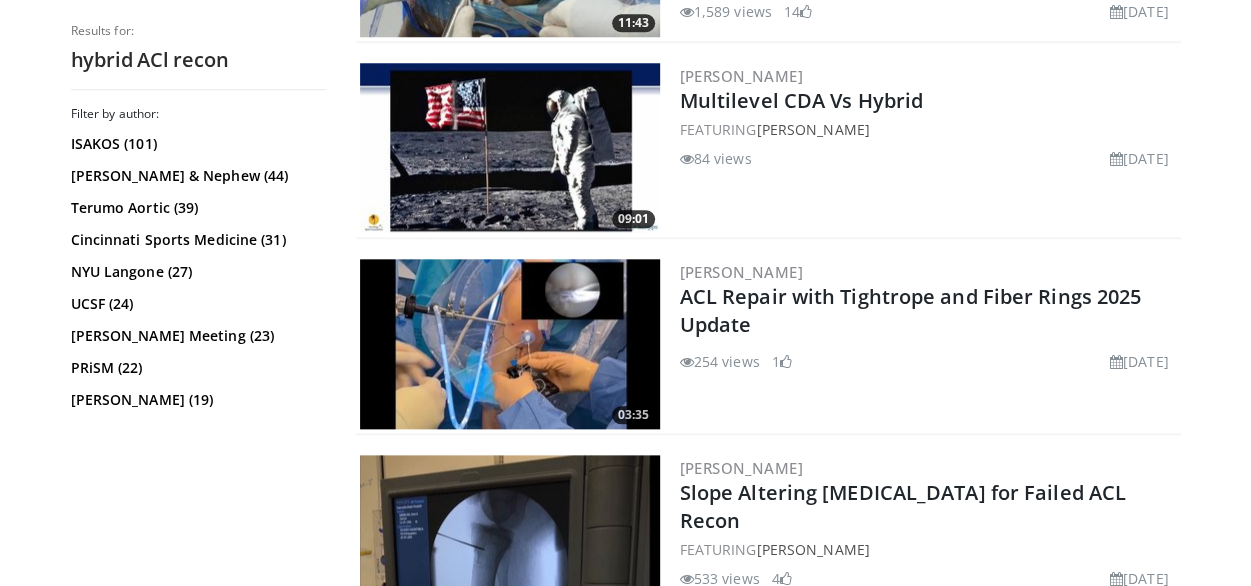 click at bounding box center (510, 344) 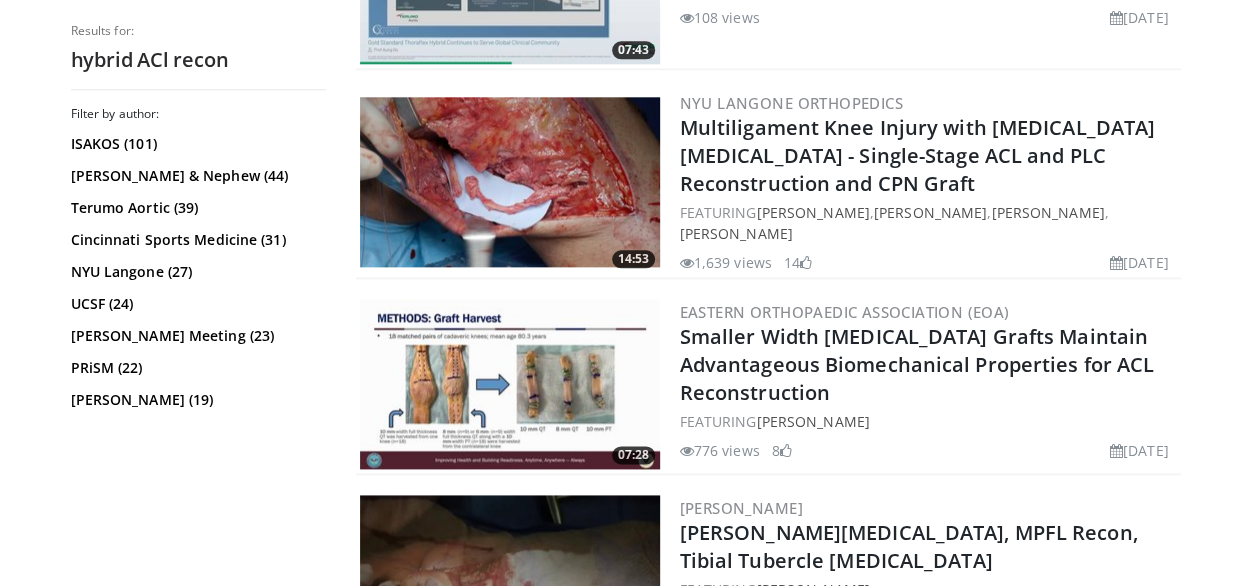 scroll, scrollTop: 5076, scrollLeft: 0, axis: vertical 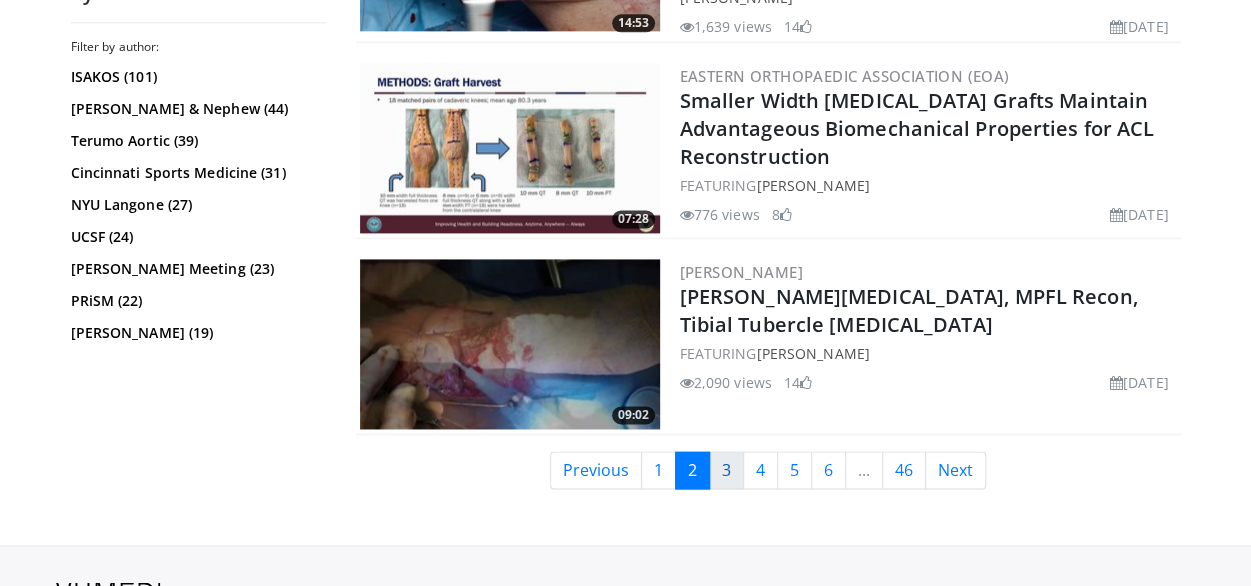 click on "3" at bounding box center (726, 470) 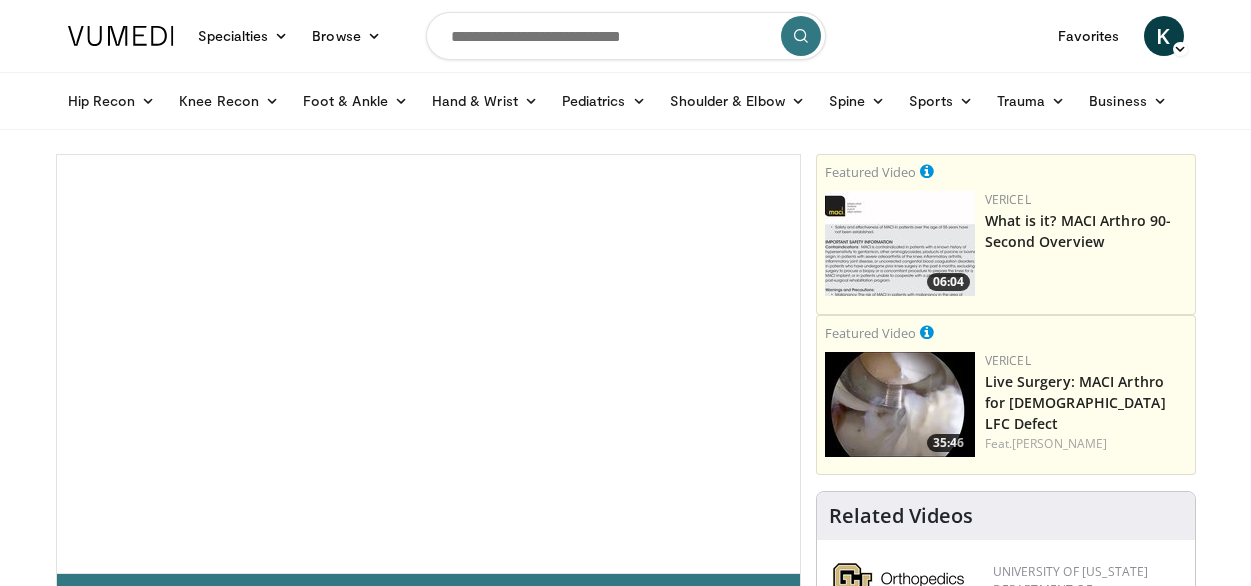 scroll, scrollTop: 0, scrollLeft: 0, axis: both 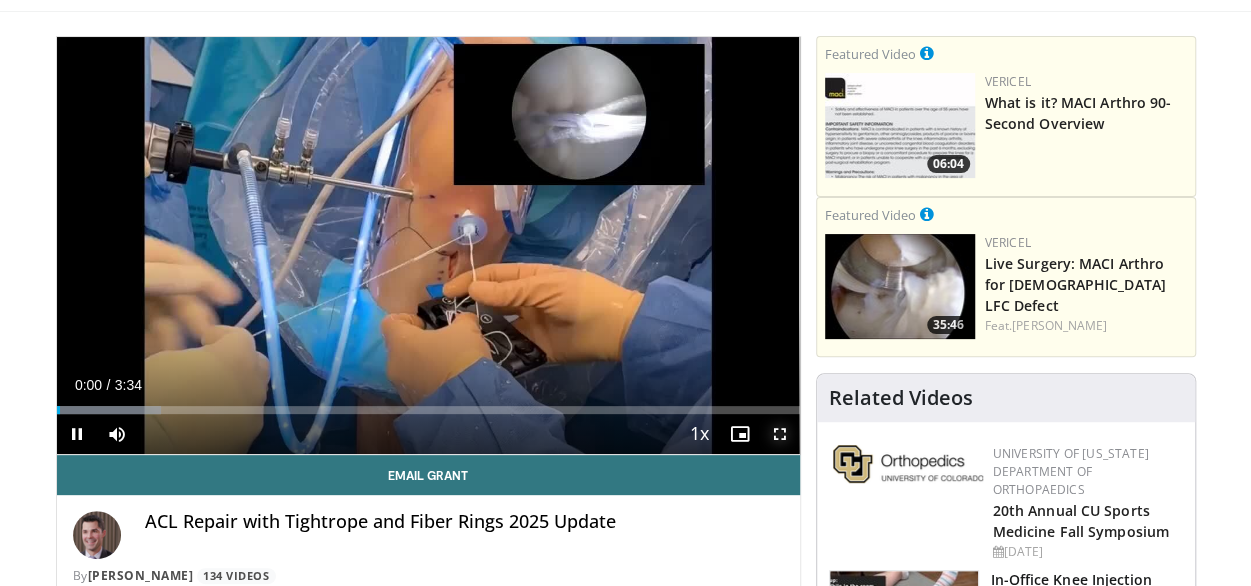 click at bounding box center (780, 434) 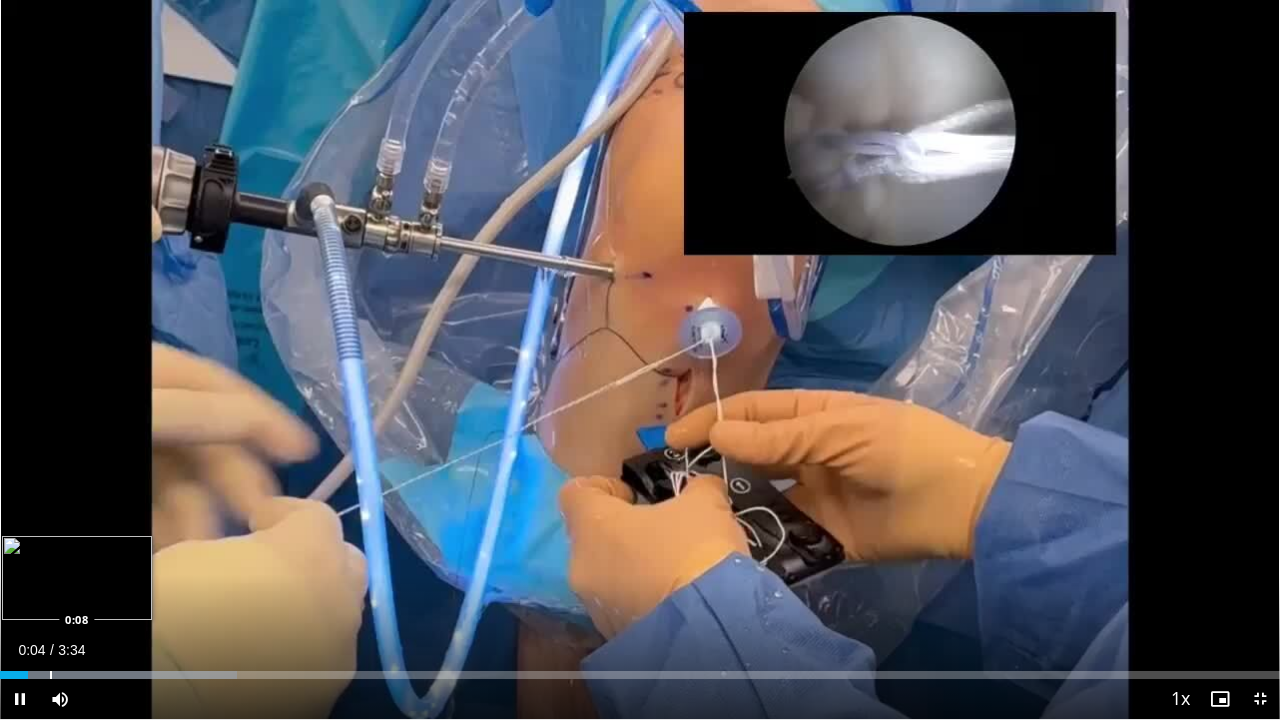 click at bounding box center [51, 675] 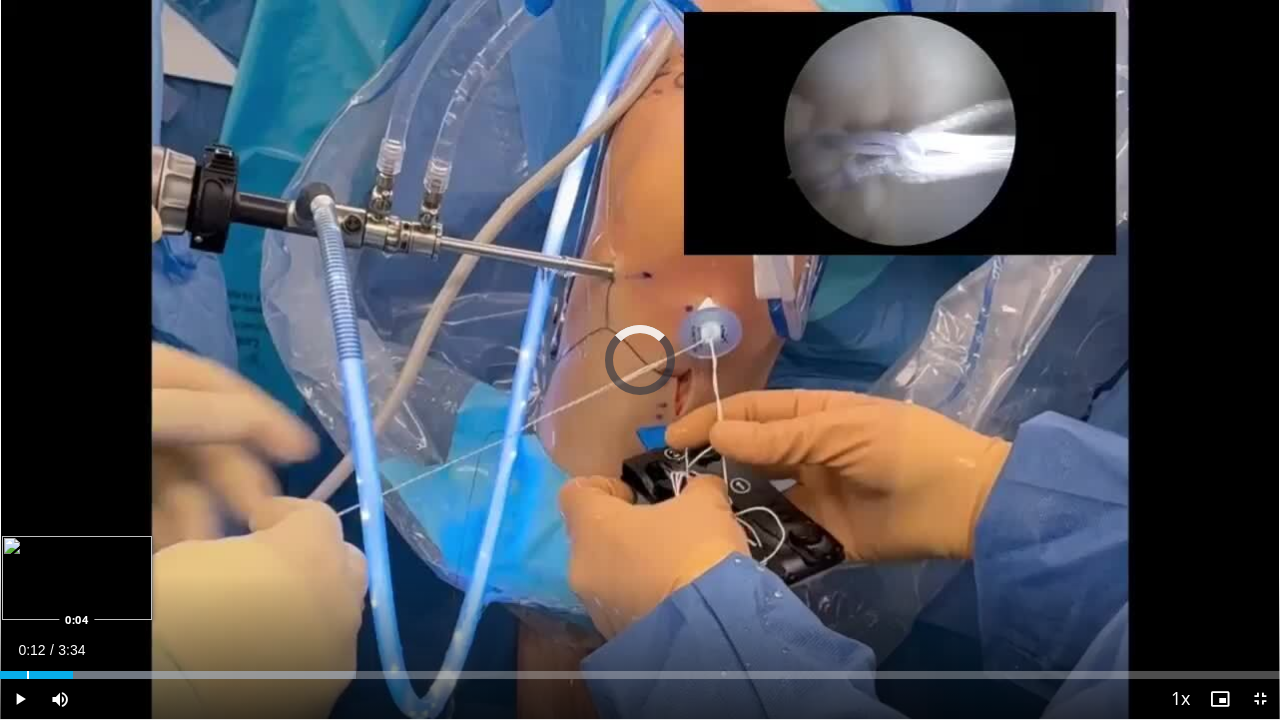 click at bounding box center (28, 675) 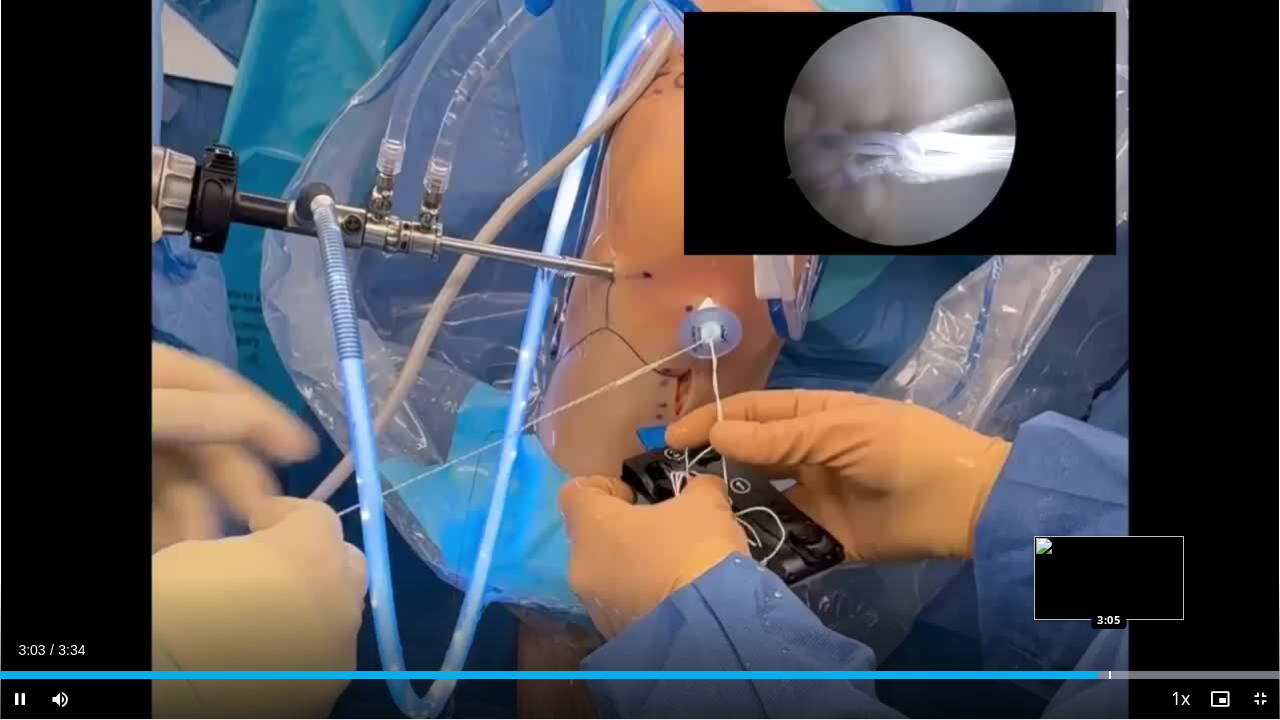 click at bounding box center (1110, 675) 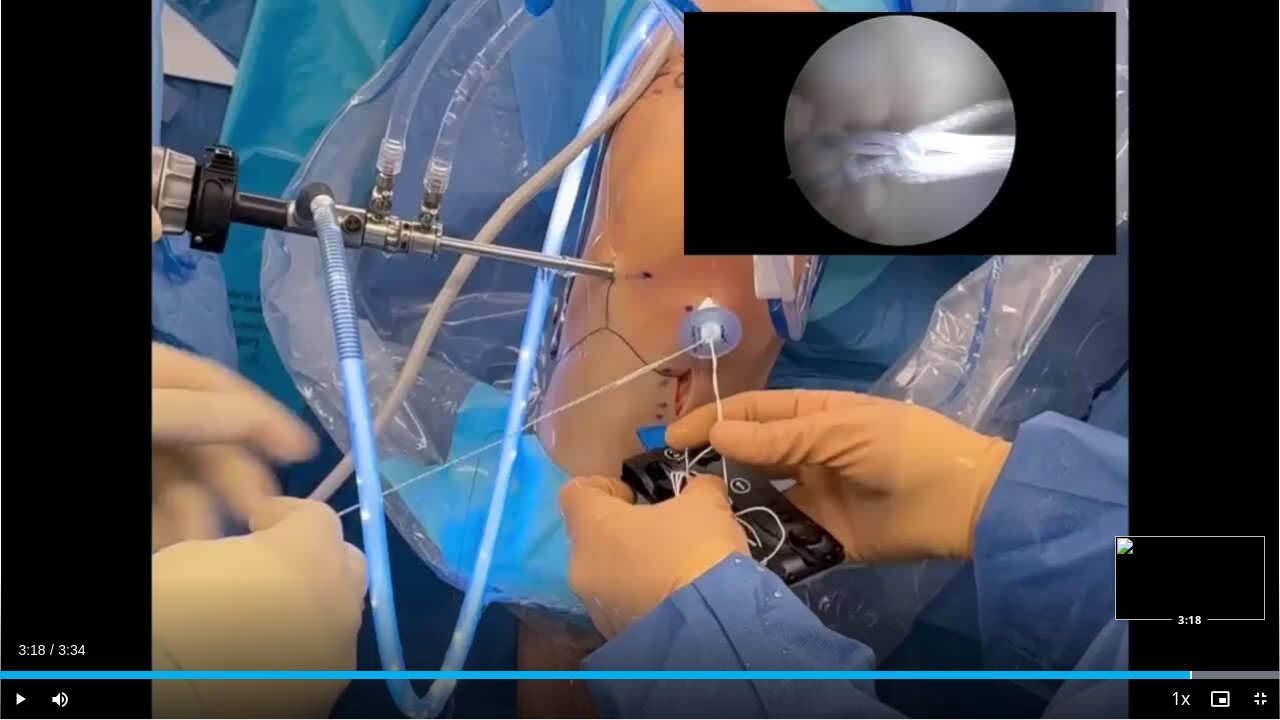click on "Loaded :  100.00% 3:18 3:18" at bounding box center [640, 669] 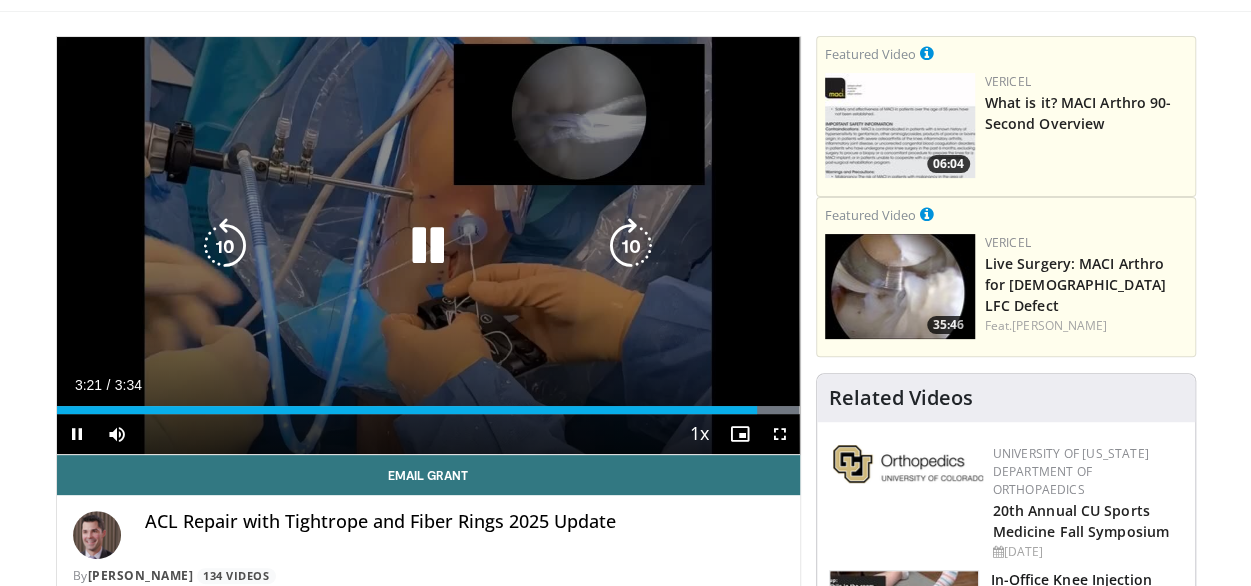 click at bounding box center (428, 246) 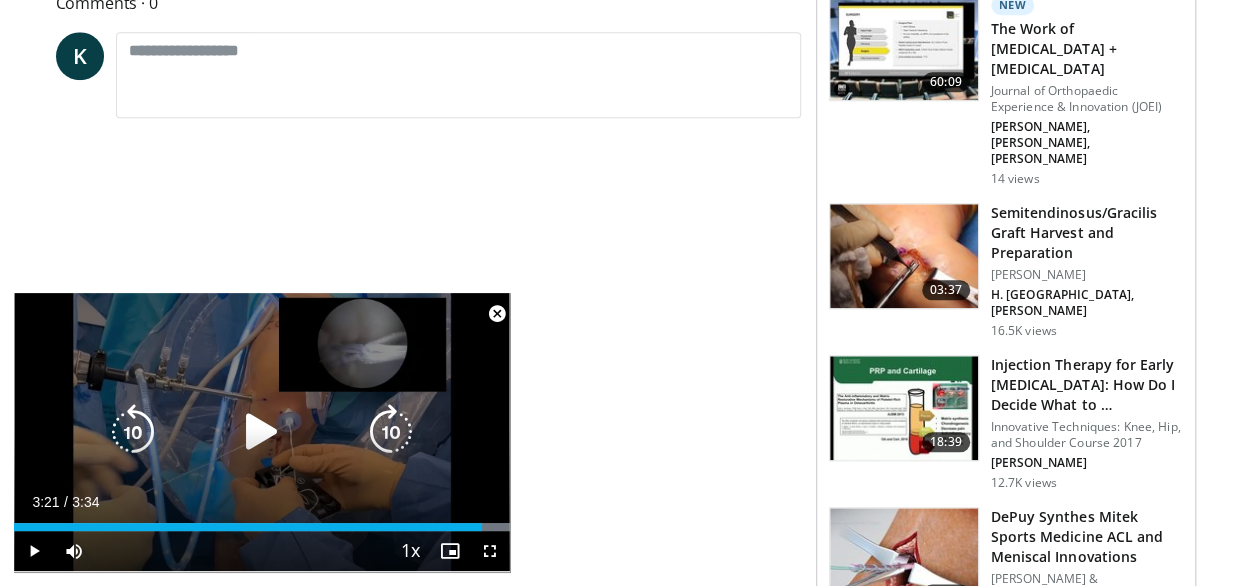 scroll, scrollTop: 860, scrollLeft: 0, axis: vertical 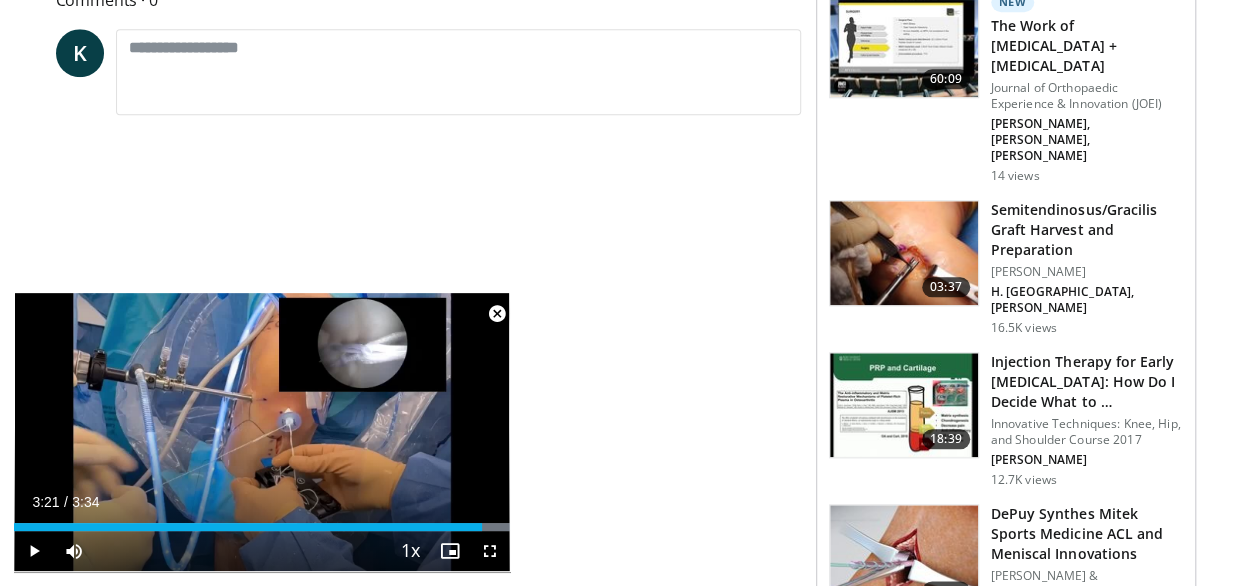 click at bounding box center [497, 314] 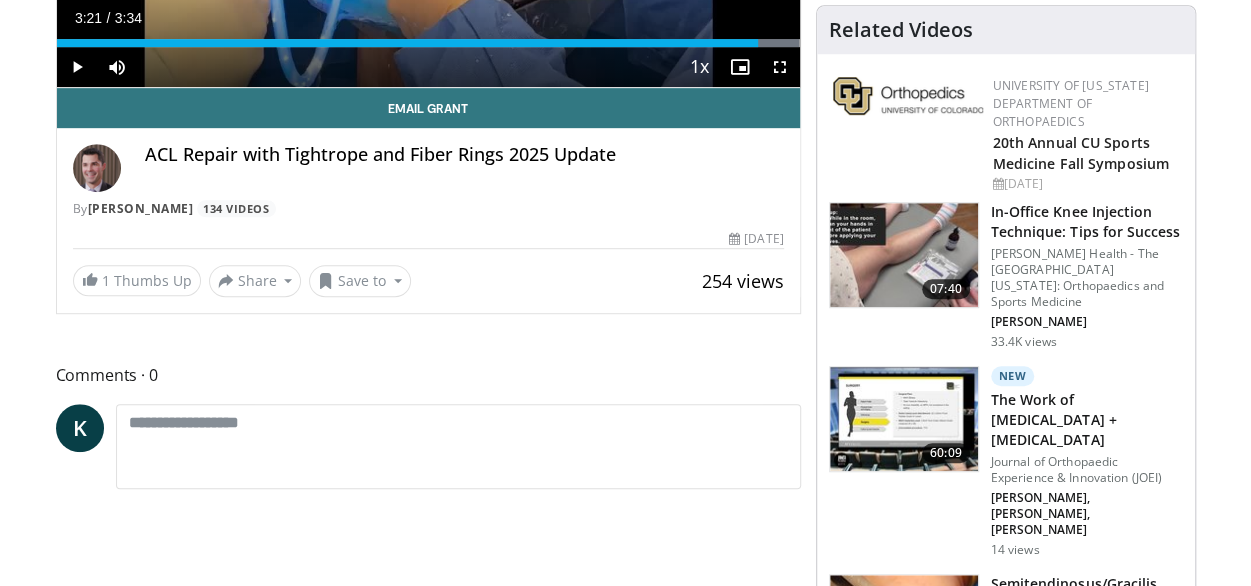 scroll, scrollTop: 495, scrollLeft: 0, axis: vertical 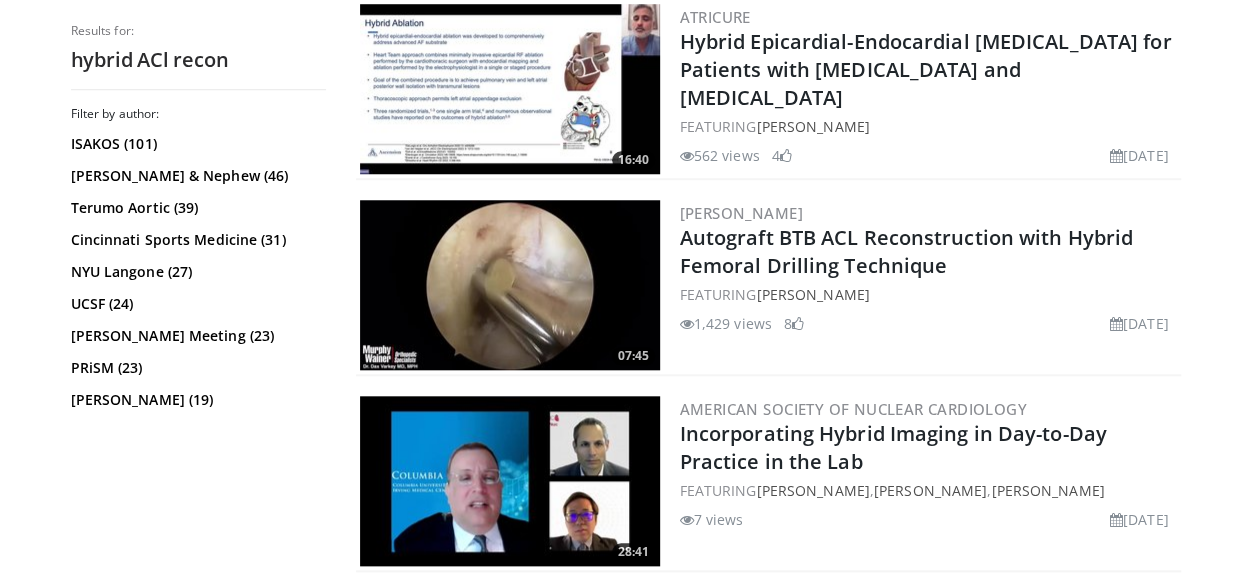 click at bounding box center [510, 285] 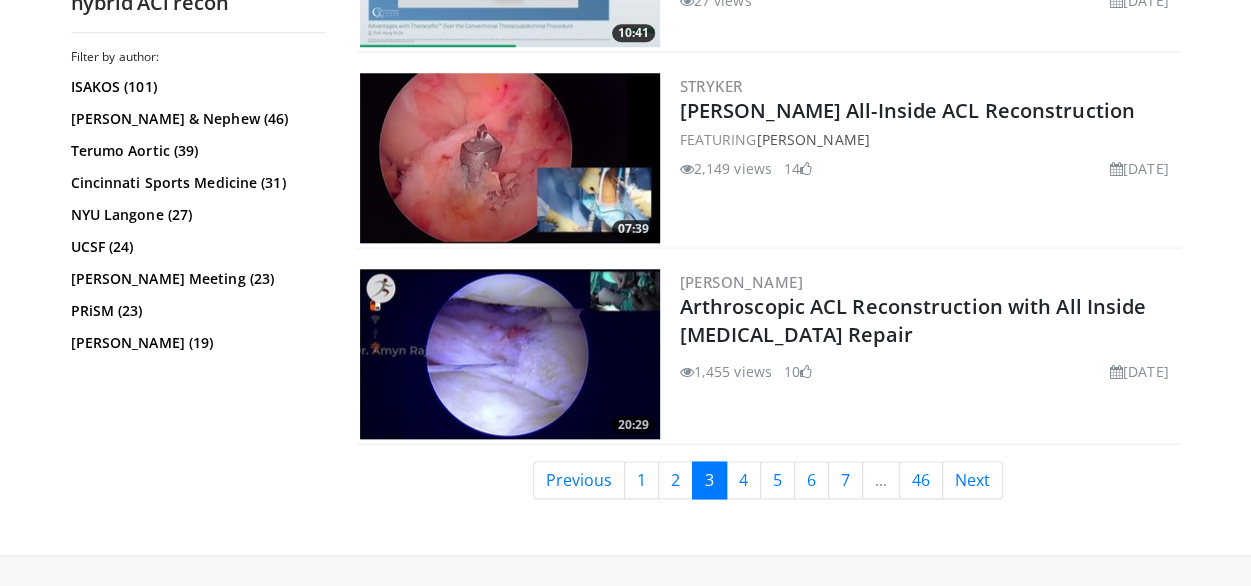 scroll, scrollTop: 4662, scrollLeft: 0, axis: vertical 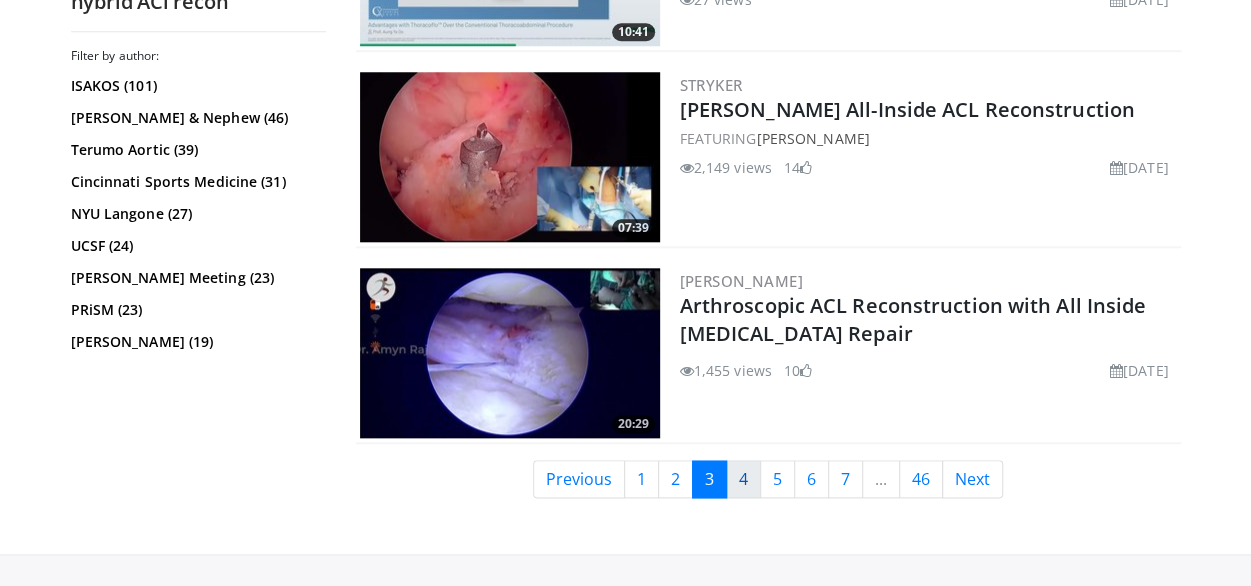 click on "4" at bounding box center (743, 479) 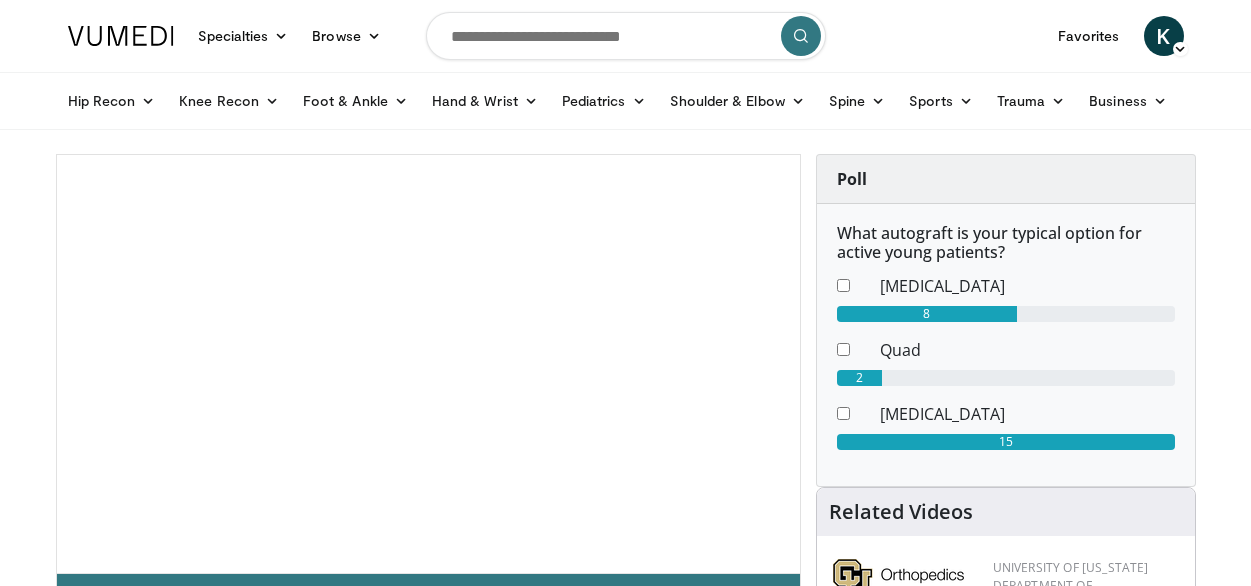 scroll, scrollTop: 0, scrollLeft: 0, axis: both 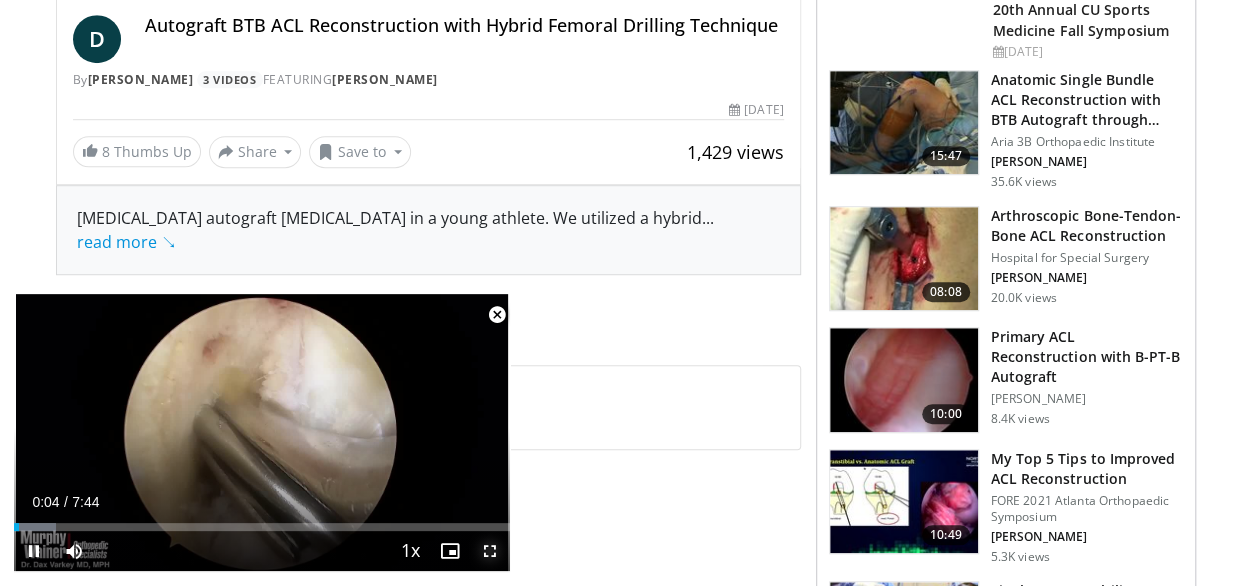click at bounding box center [490, 551] 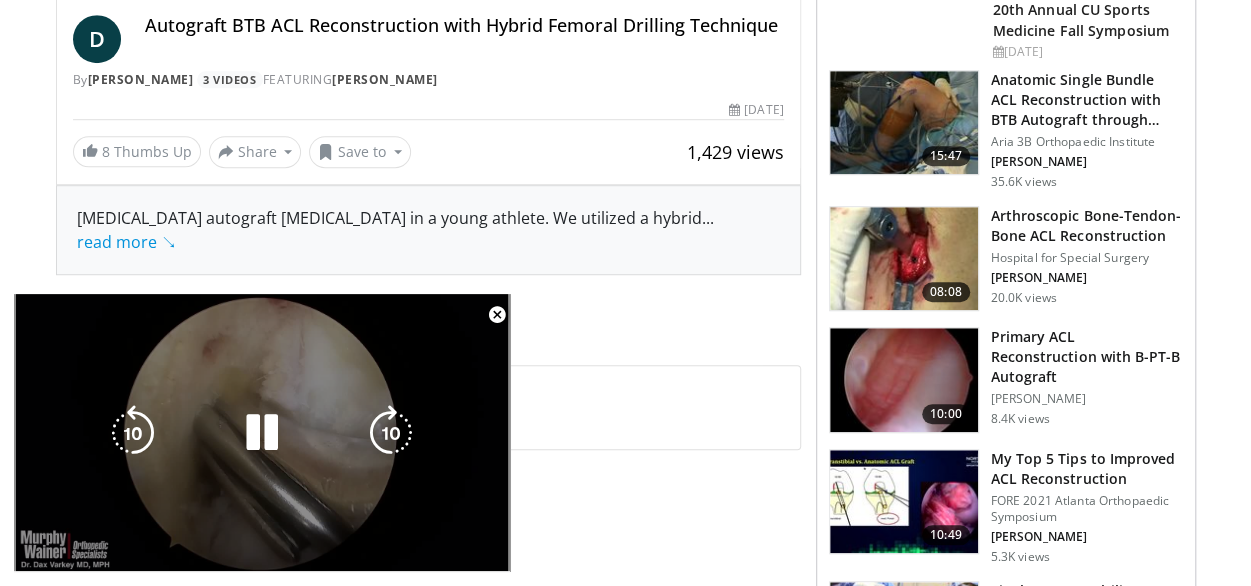 scroll, scrollTop: 196, scrollLeft: 0, axis: vertical 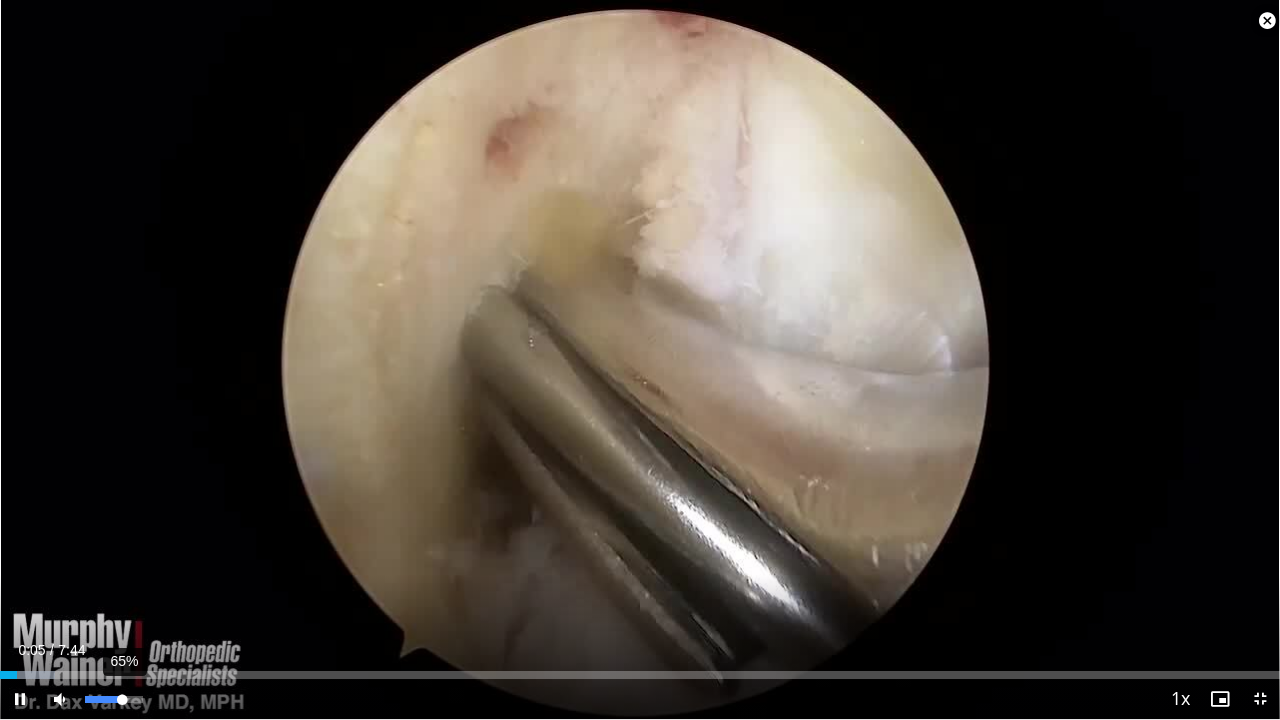 click on "65%" at bounding box center [113, 699] 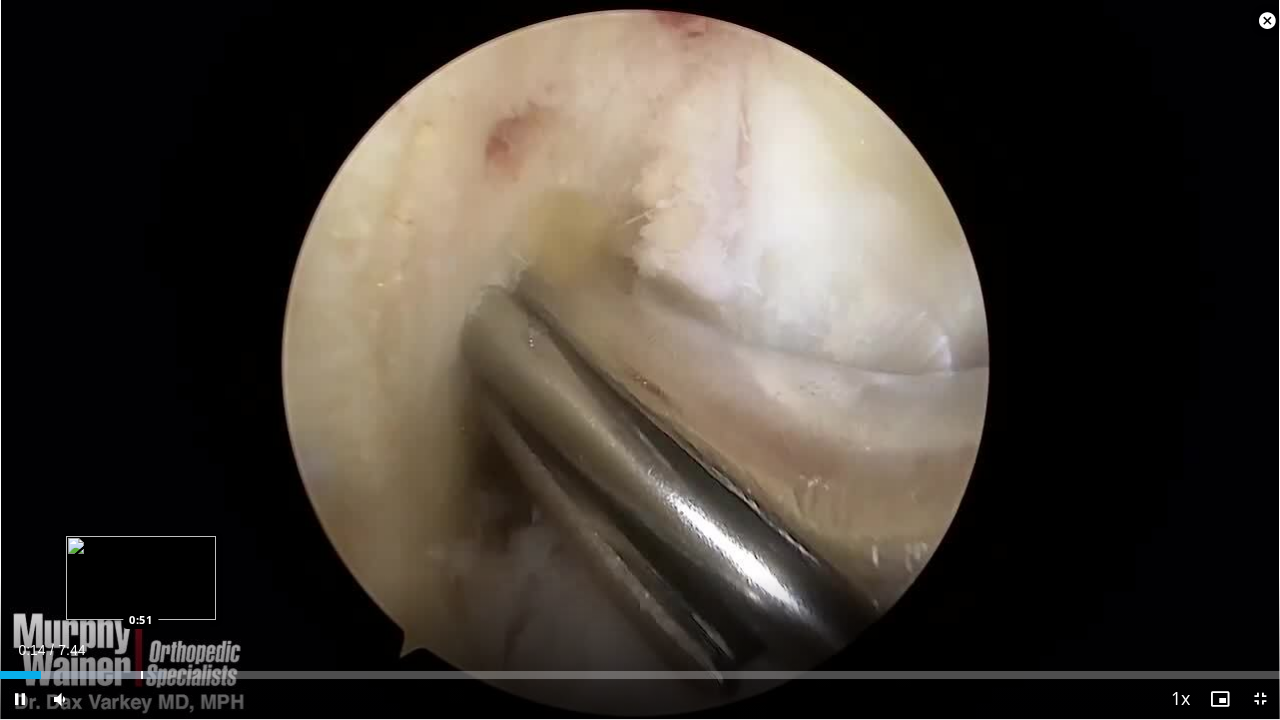 click at bounding box center (142, 675) 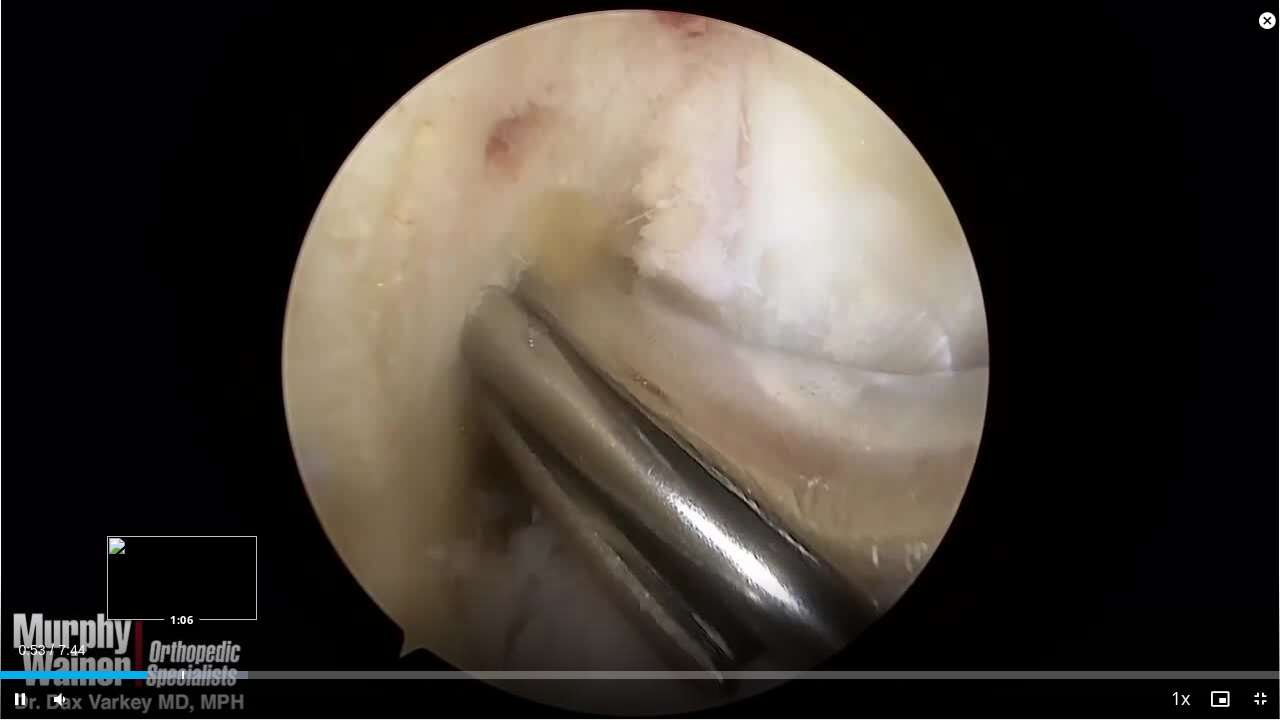 click at bounding box center [183, 675] 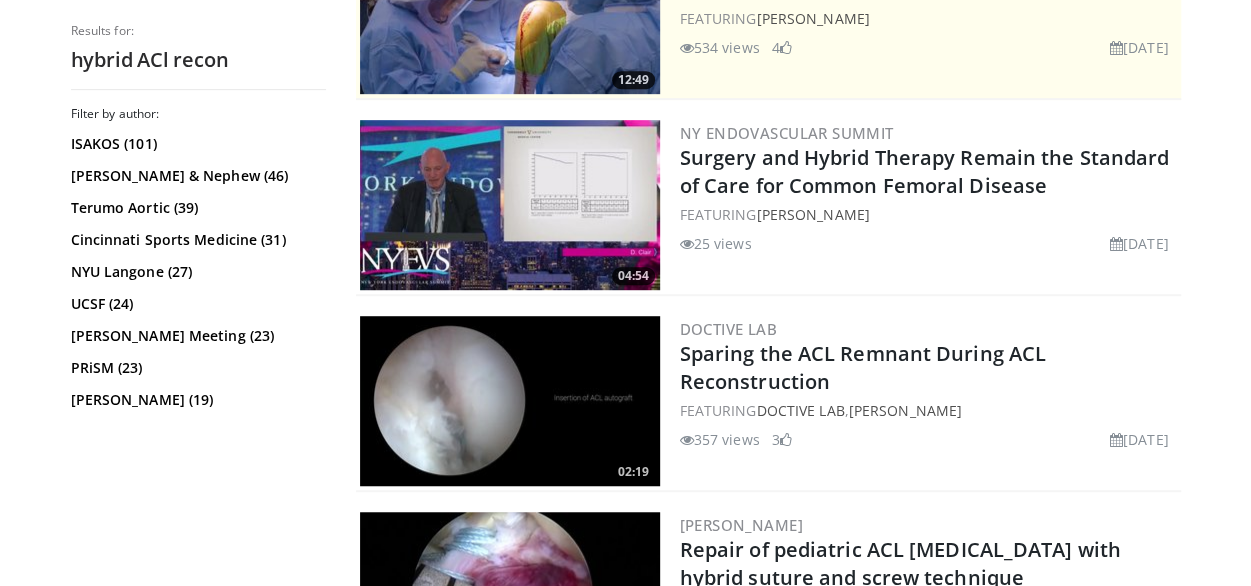 scroll, scrollTop: 775, scrollLeft: 0, axis: vertical 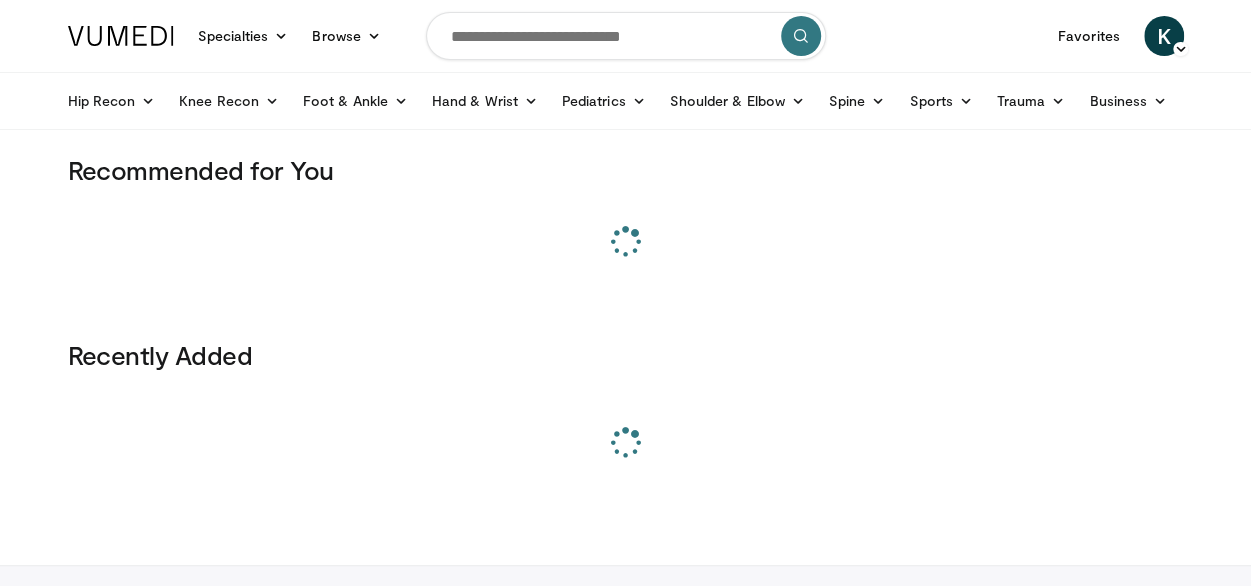 click at bounding box center [626, 36] 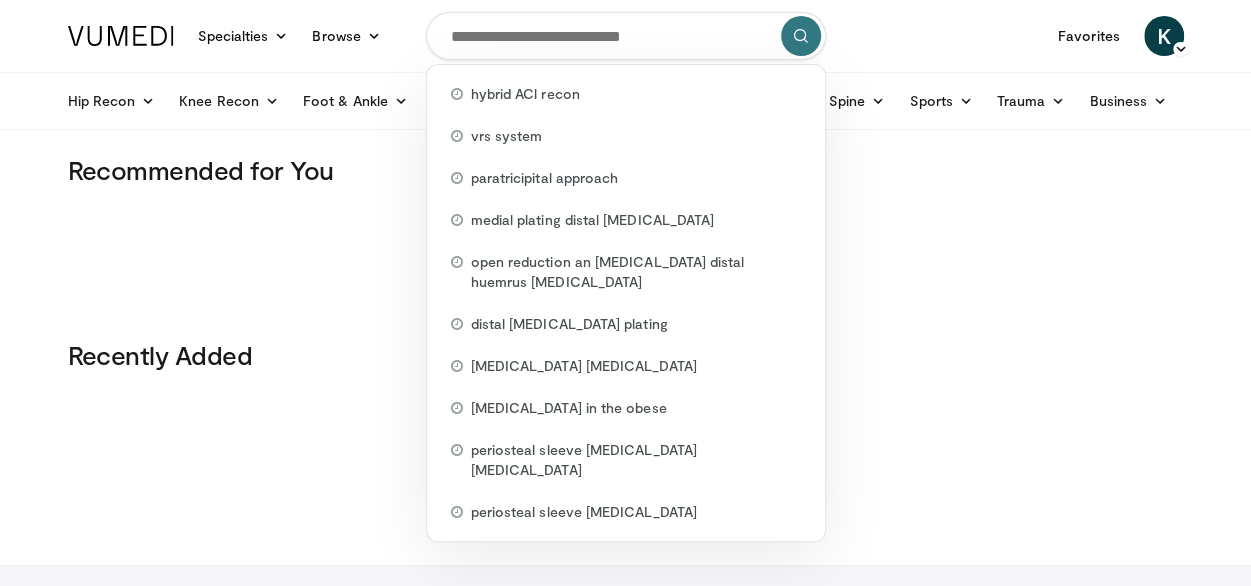 click at bounding box center [626, 36] 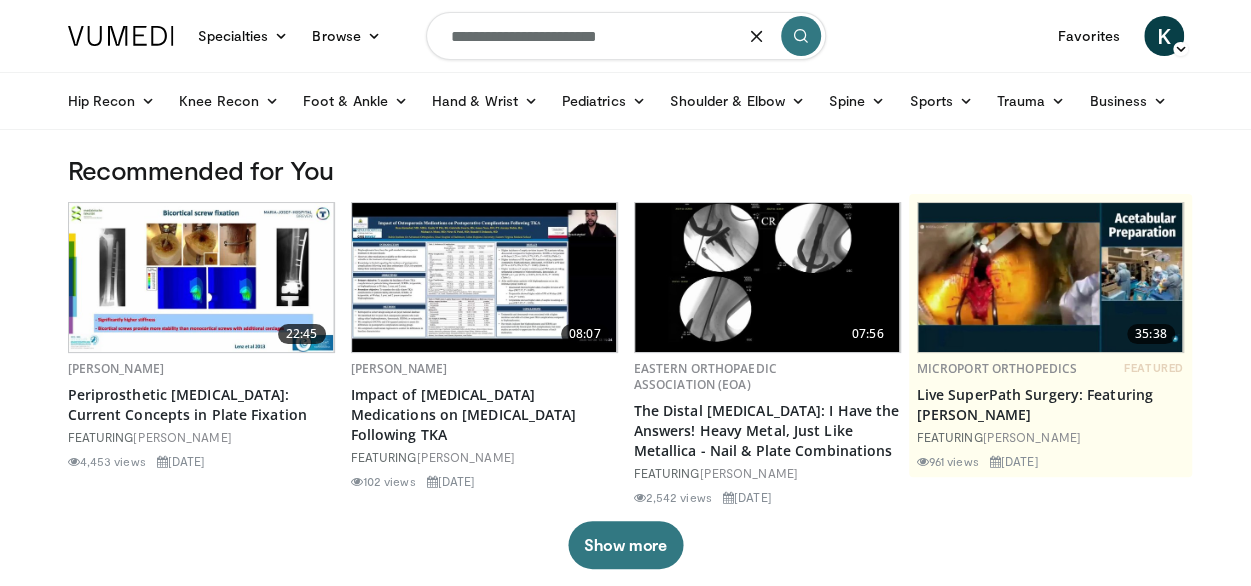 type on "**********" 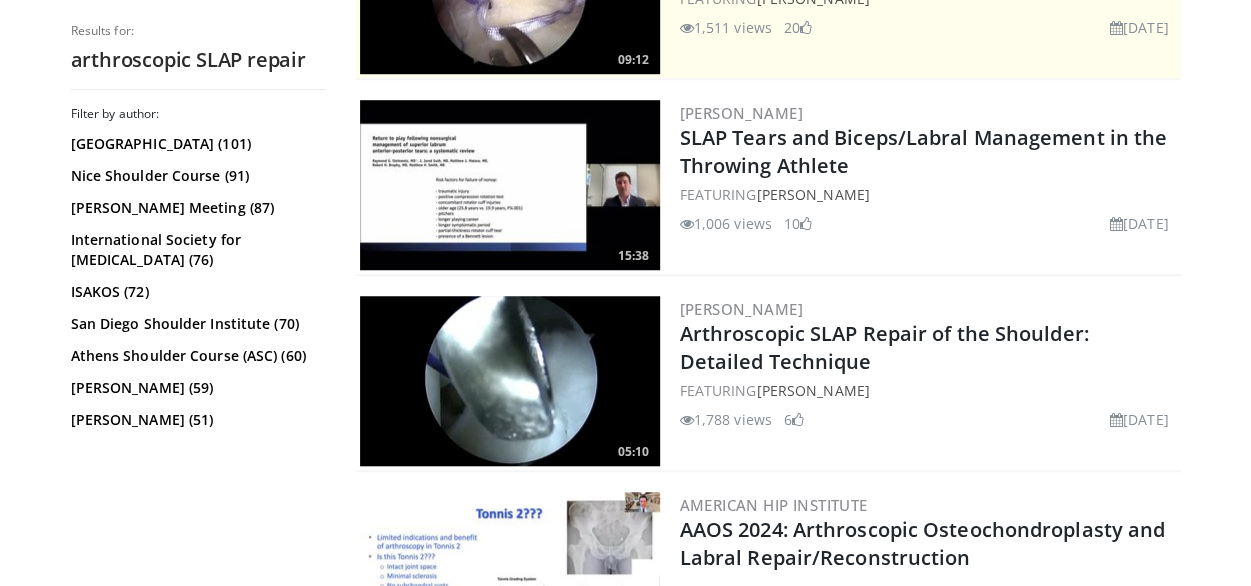 scroll, scrollTop: 674, scrollLeft: 0, axis: vertical 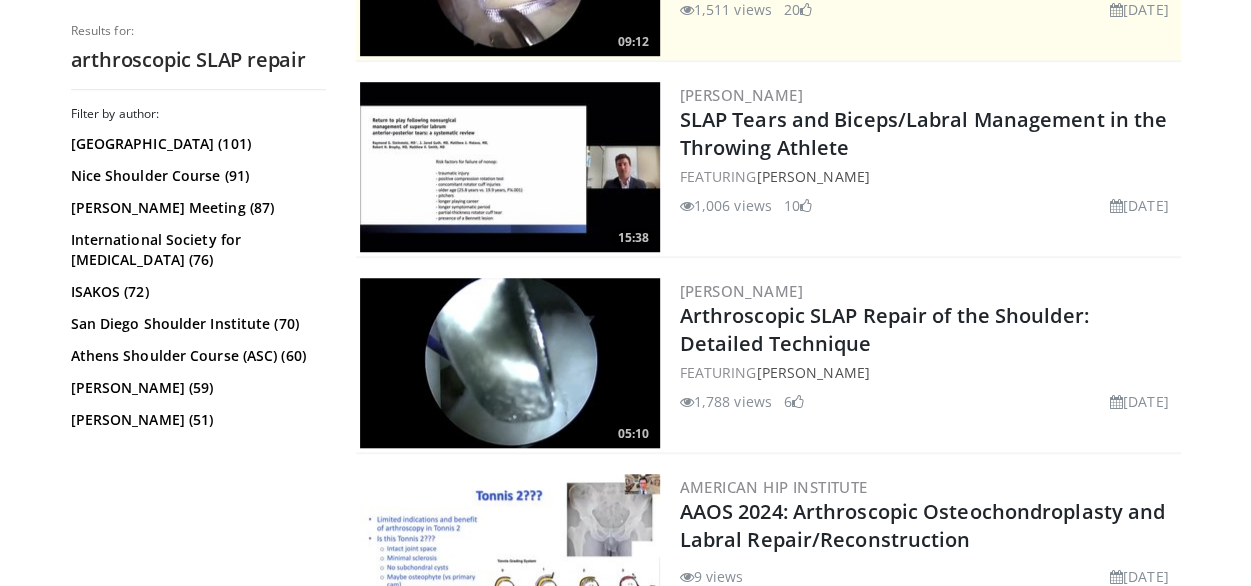 click at bounding box center [510, 363] 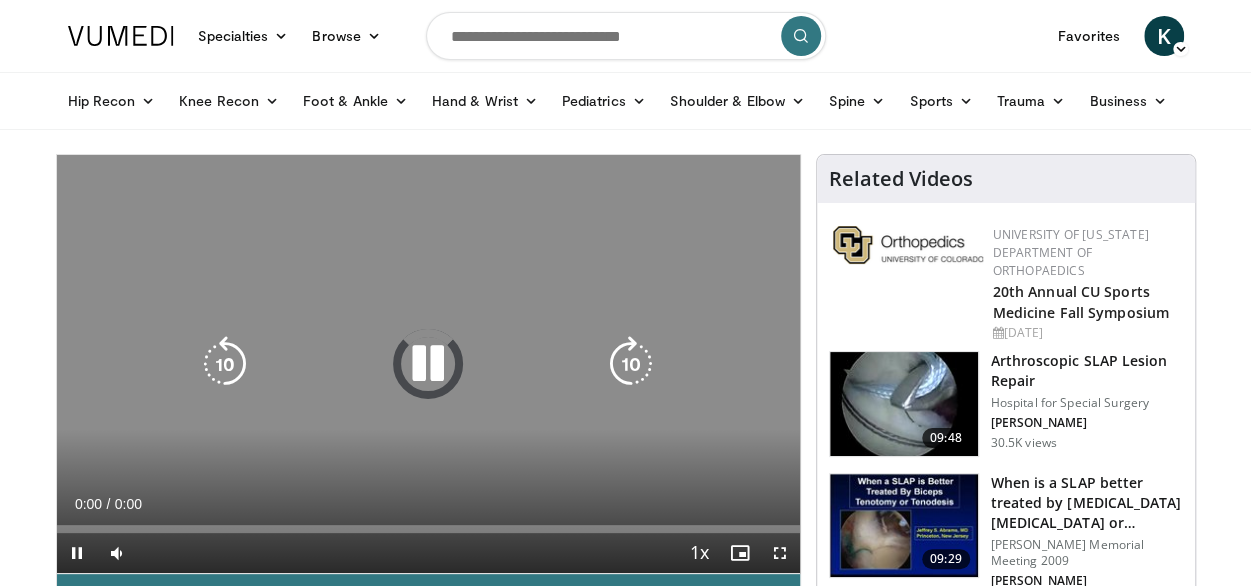 scroll, scrollTop: 124, scrollLeft: 0, axis: vertical 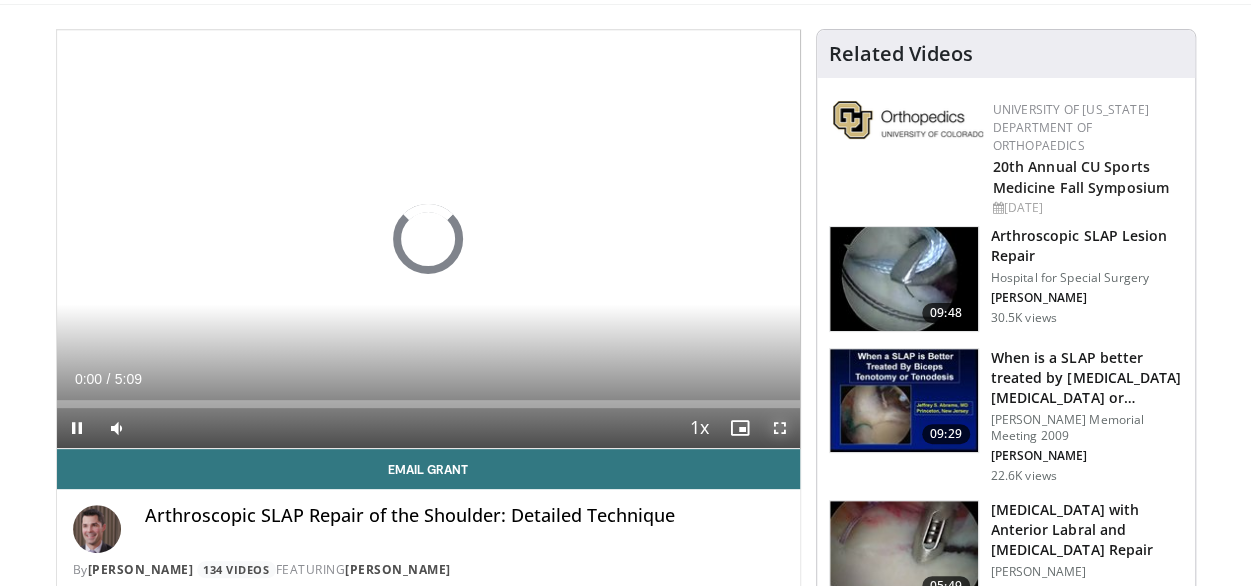click at bounding box center [780, 428] 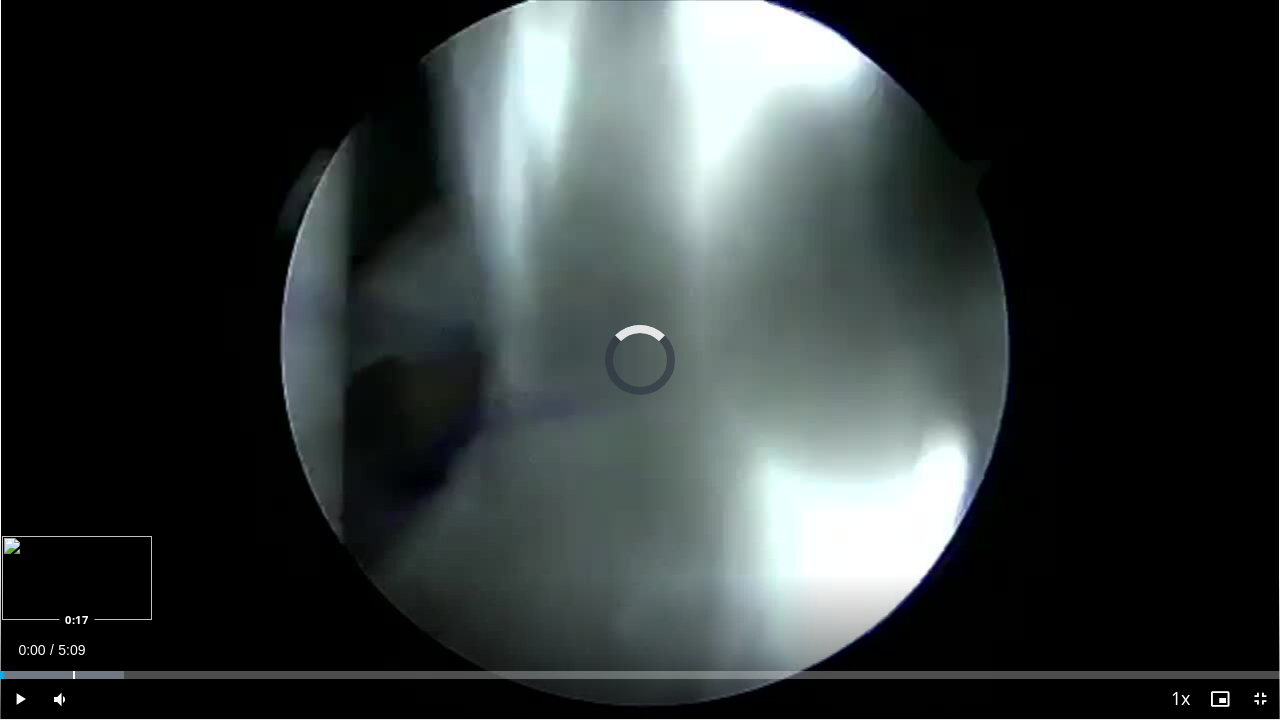 click at bounding box center [74, 675] 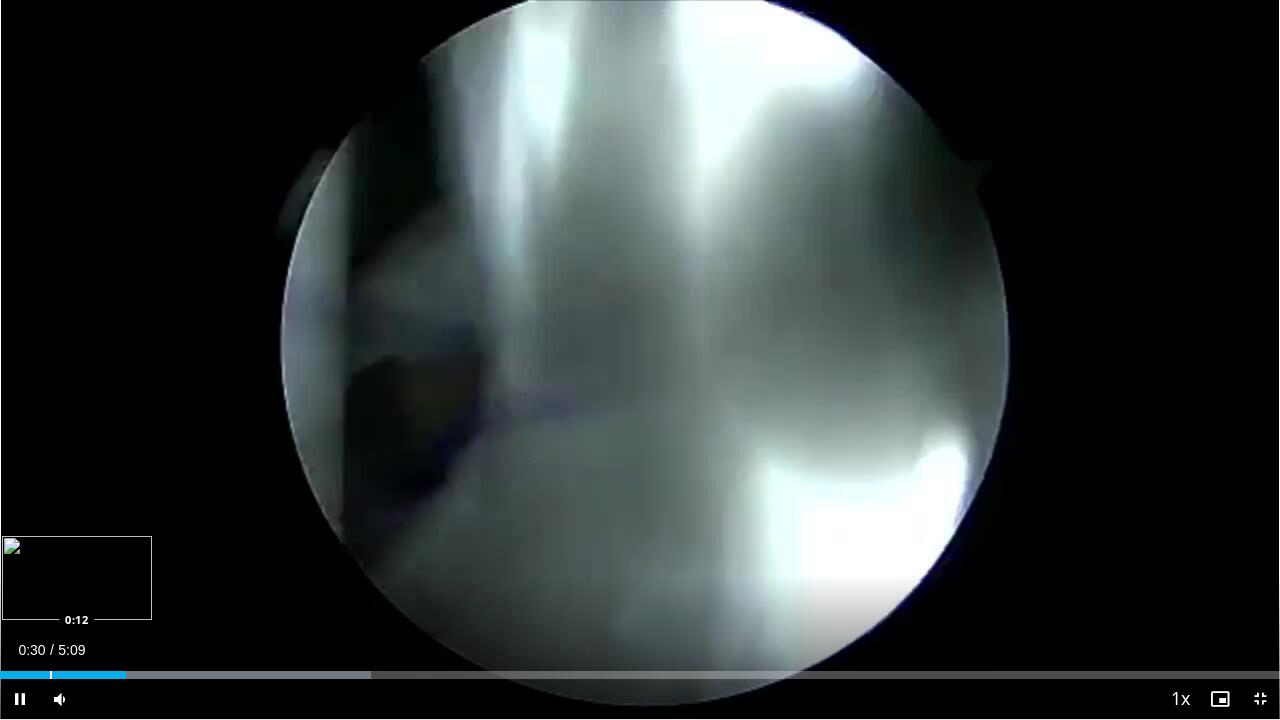click on "Loaded :  29.02% 0:30 0:12" at bounding box center (640, 669) 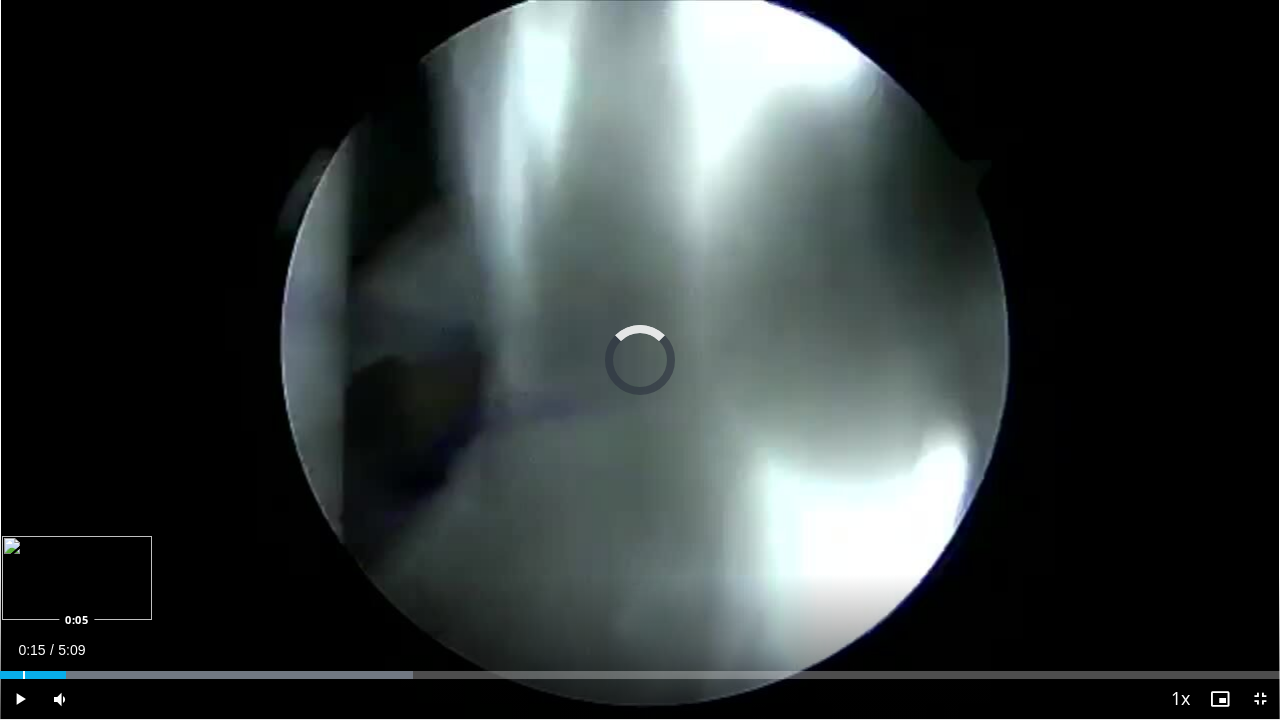 click at bounding box center [24, 675] 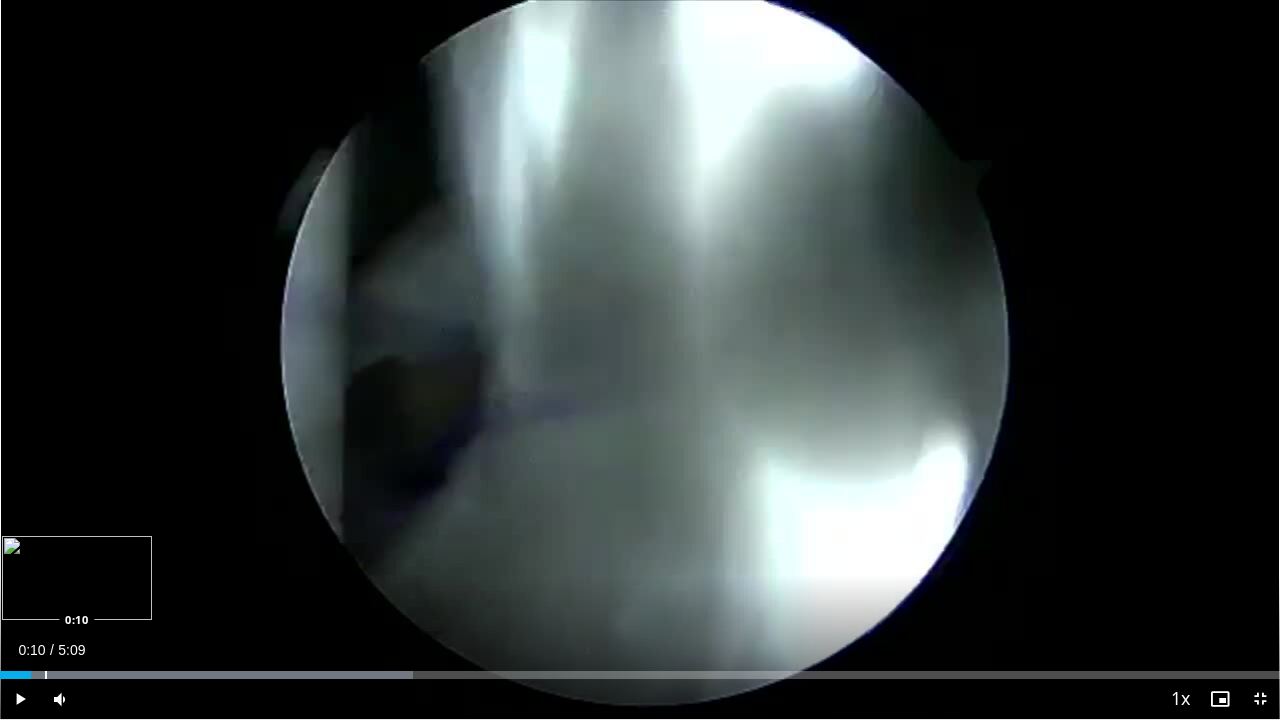 click at bounding box center (46, 675) 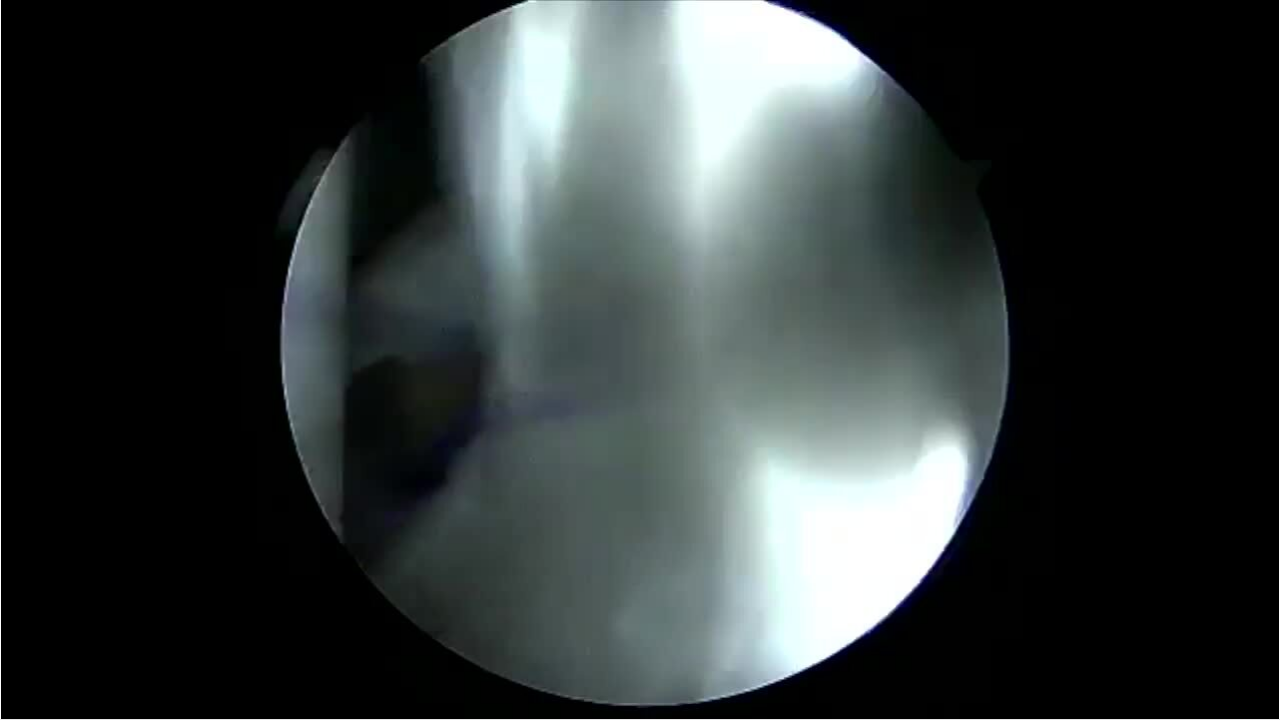 click on "10 seconds
Tap to unmute" at bounding box center [640, 359] 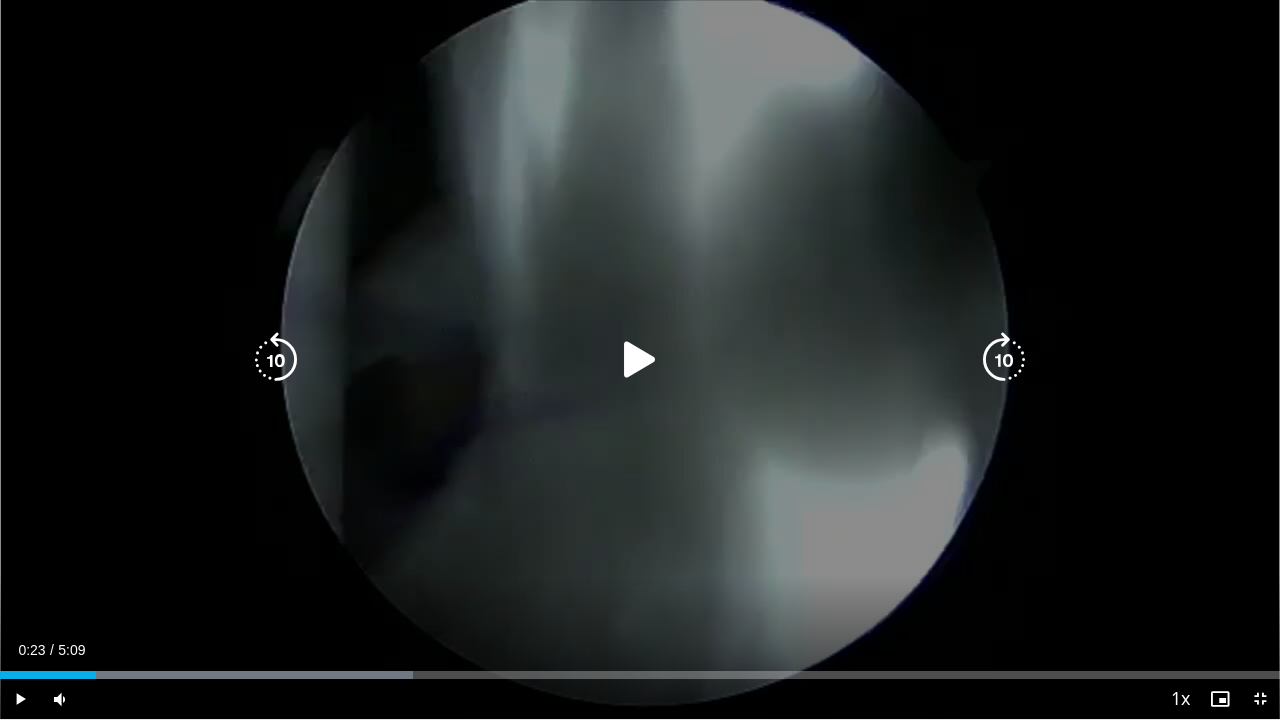 click on "10 seconds
Tap to unmute" at bounding box center (640, 359) 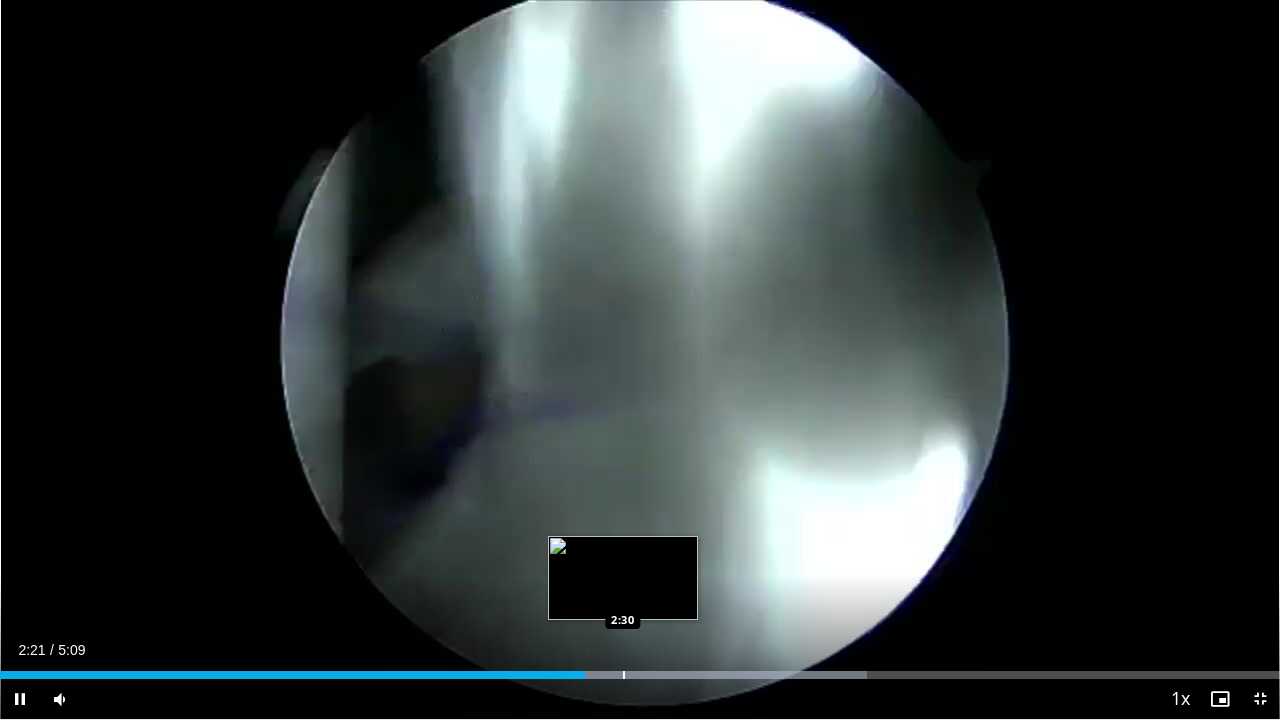 click on "Loaded :  67.75% 2:21 2:30" at bounding box center (640, 675) 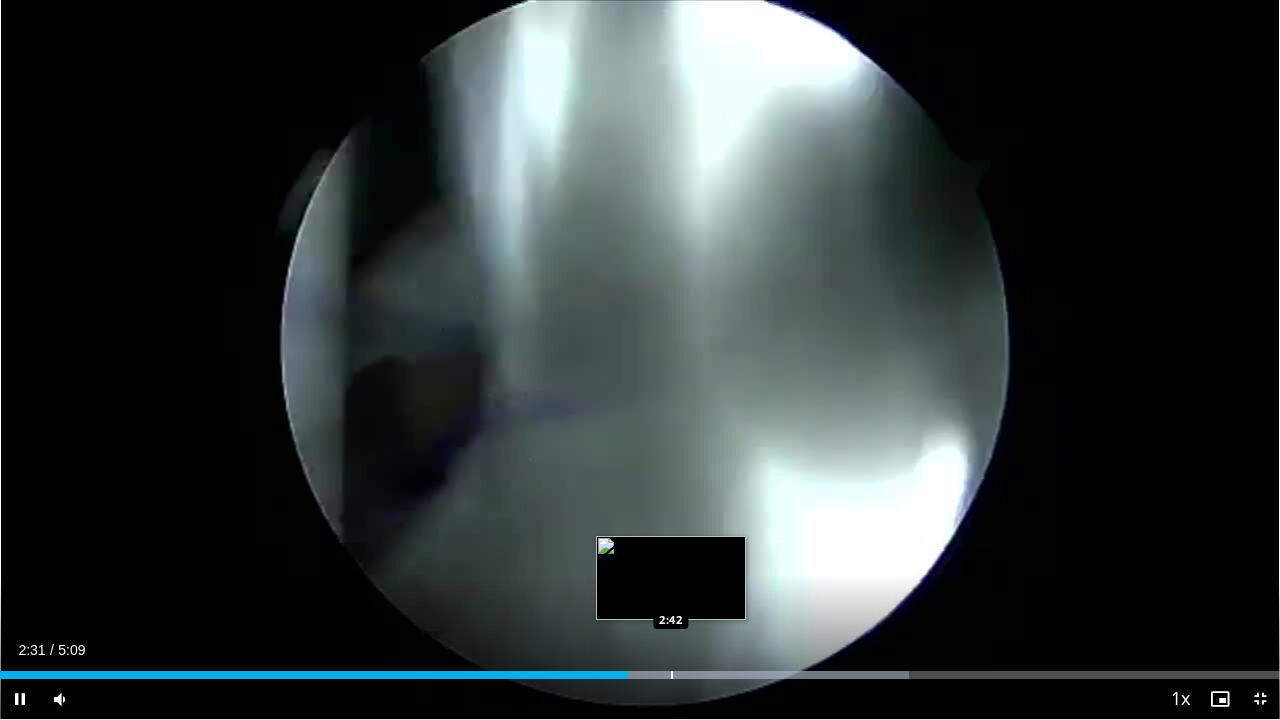 click on "Loaded :  70.98% 2:31 2:42" at bounding box center (640, 669) 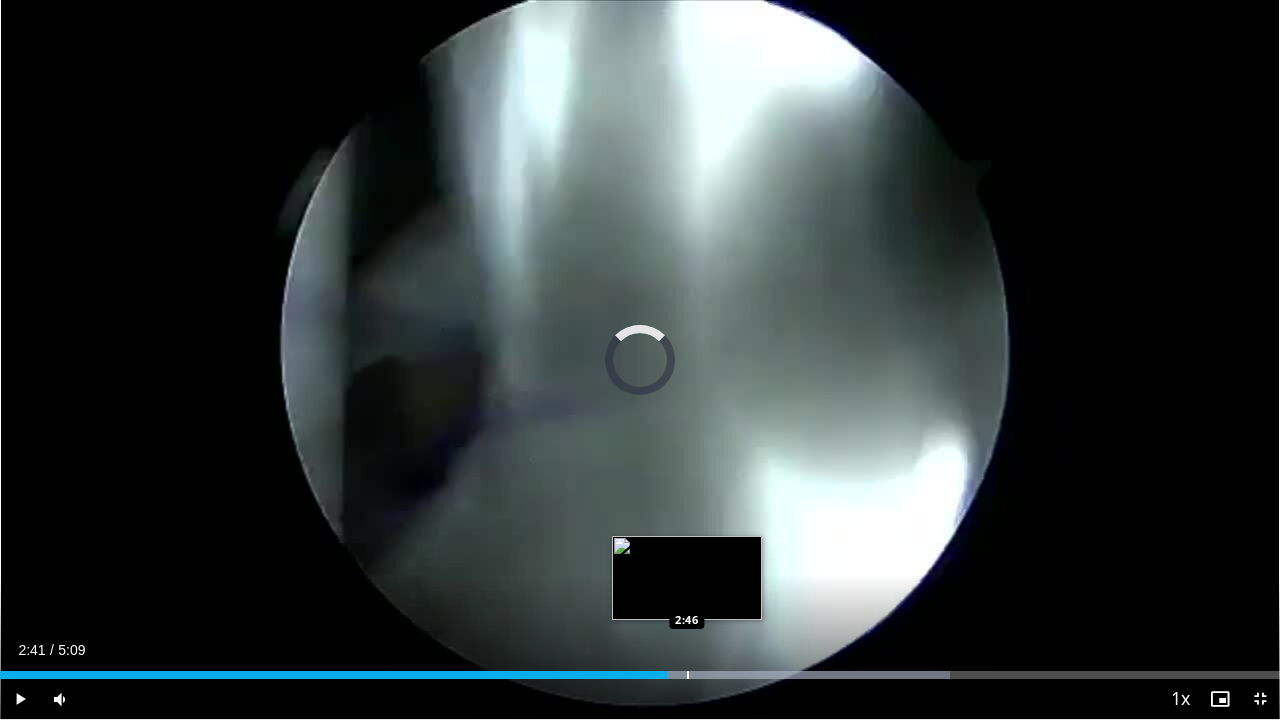 click on "Loaded :  74.21% 2:41 2:46" at bounding box center [640, 669] 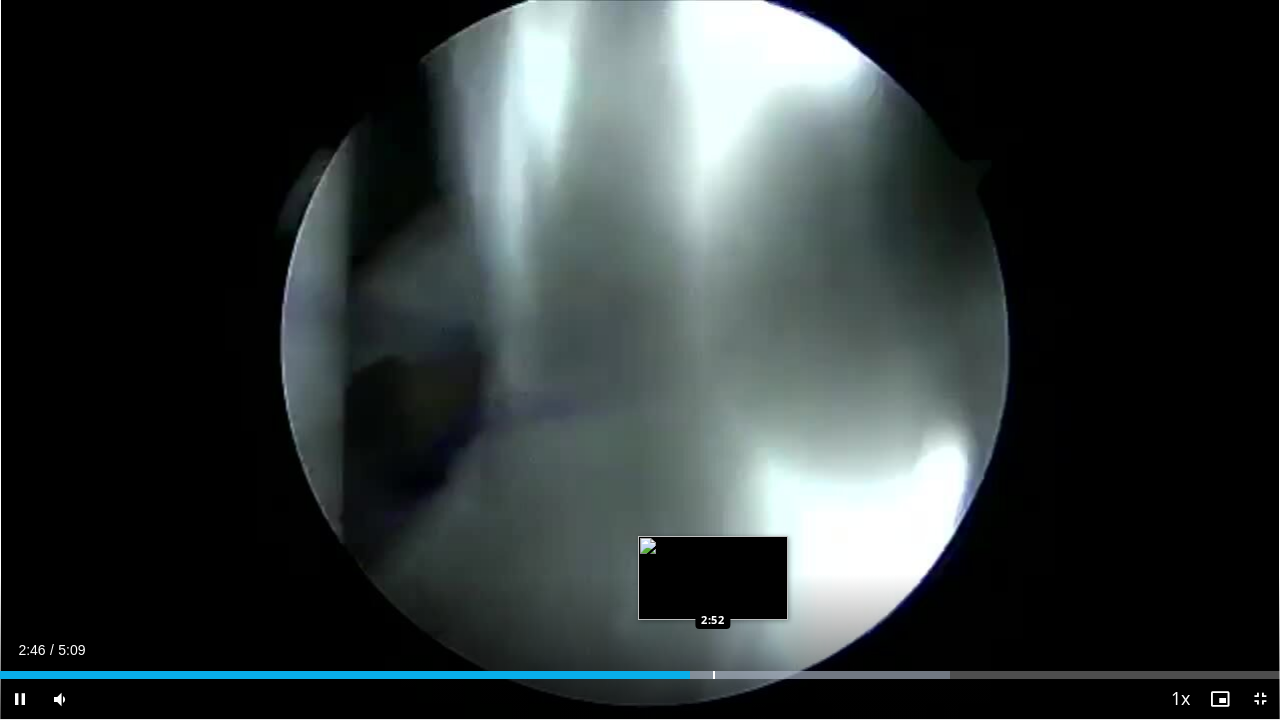 click at bounding box center [746, 675] 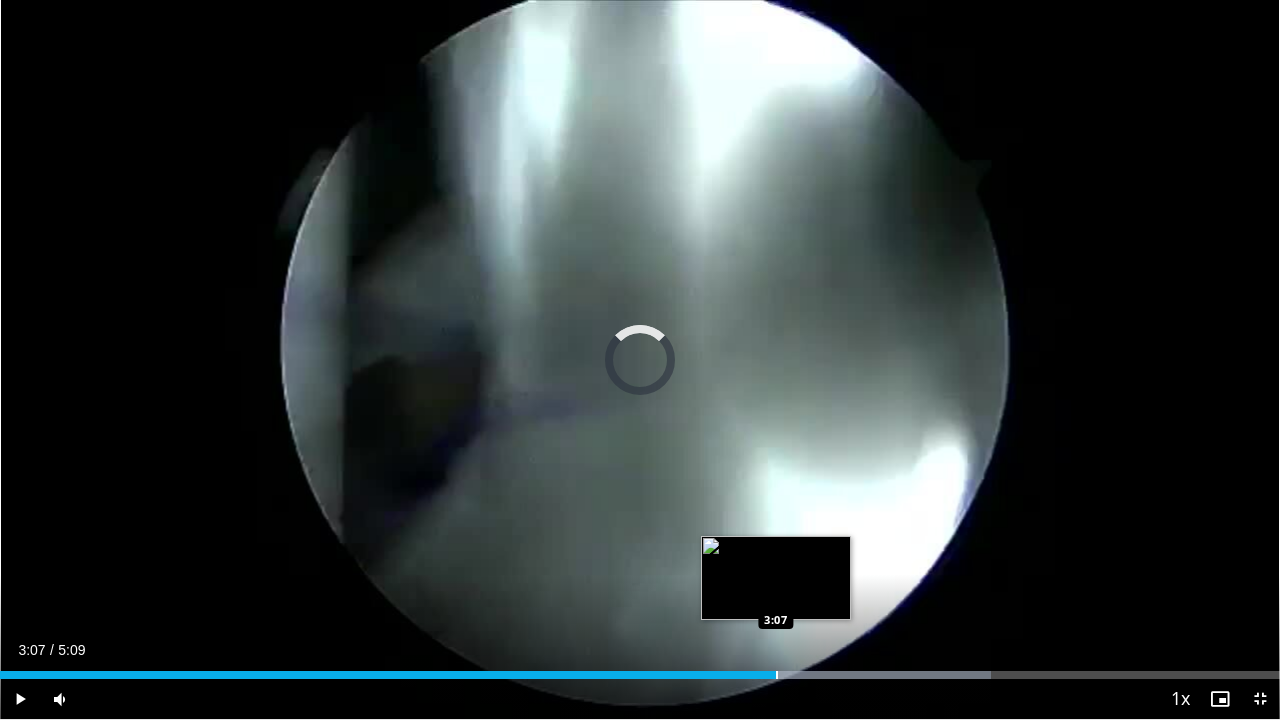 click at bounding box center (777, 675) 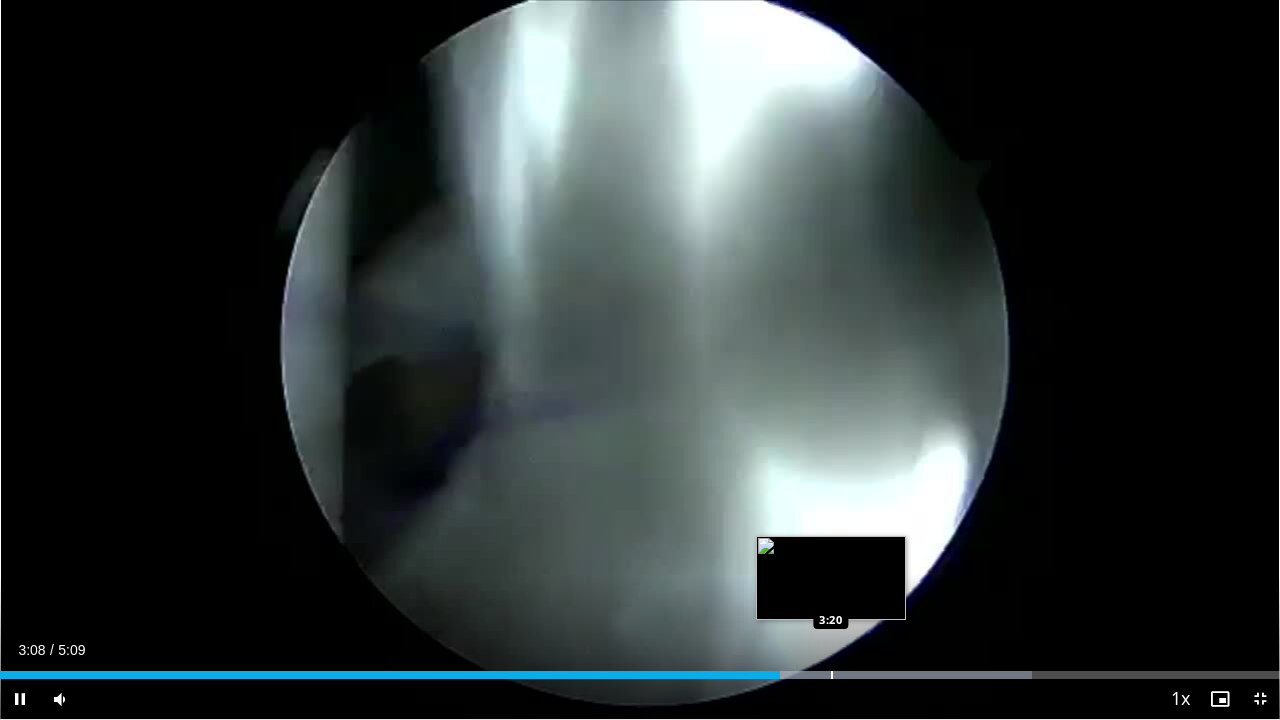 click at bounding box center (832, 675) 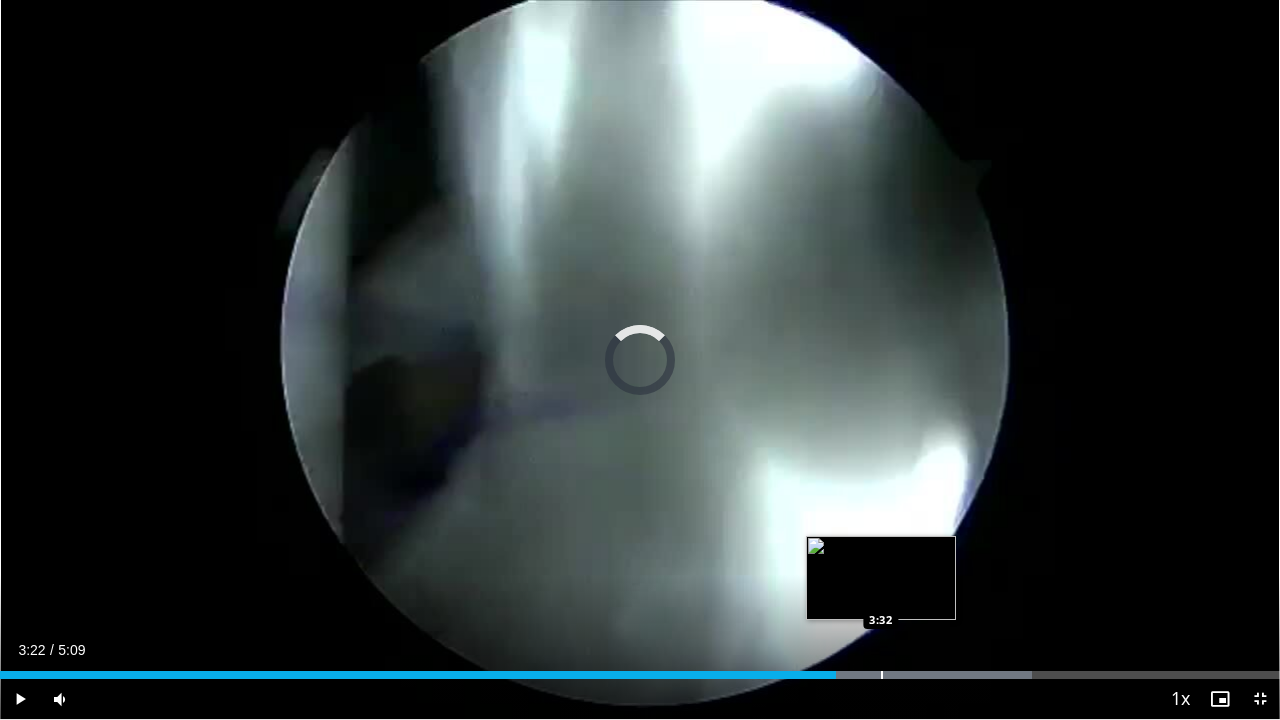 click at bounding box center [882, 675] 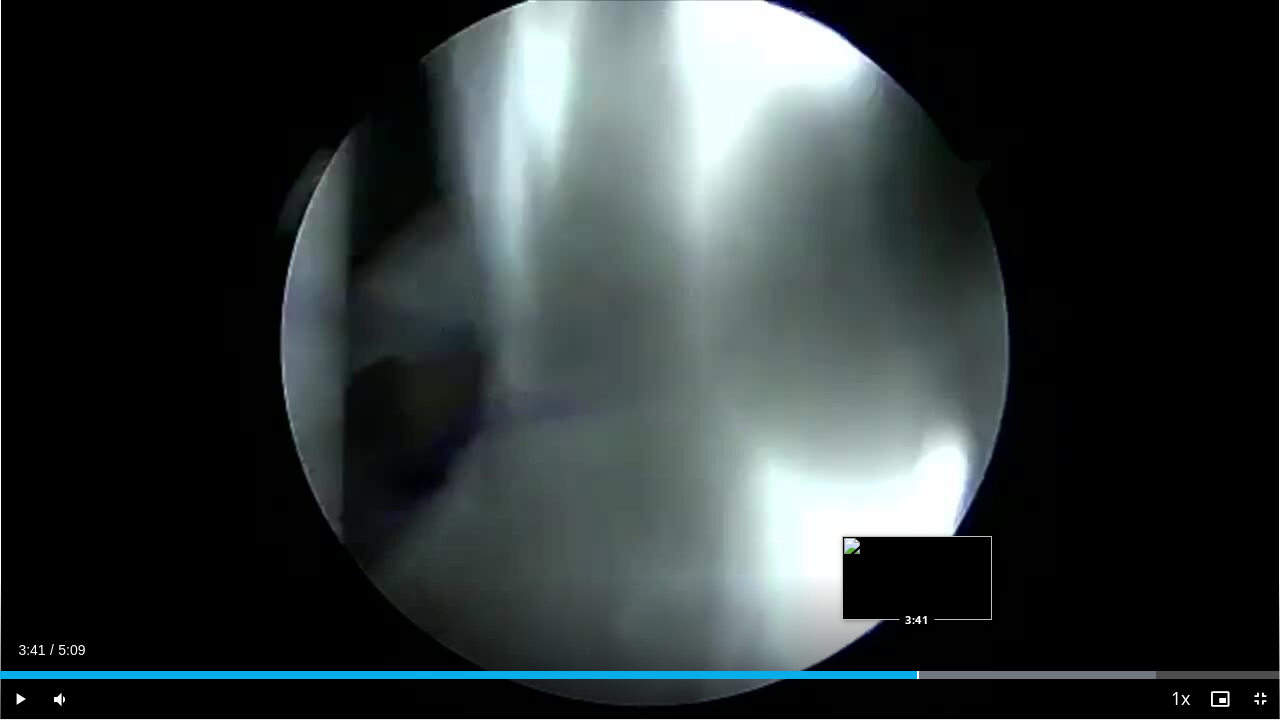 click on "Loaded :  90.34% 3:41 3:41" at bounding box center (640, 669) 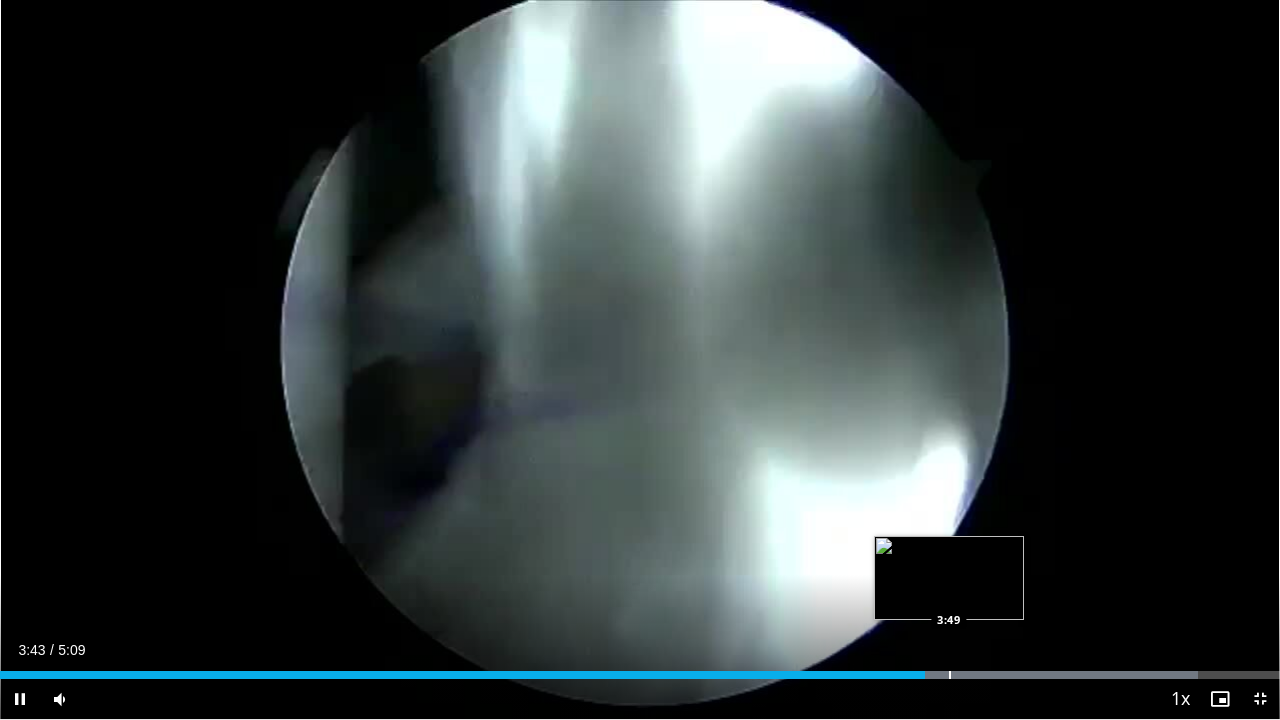 click on "Loaded :  93.57% 3:43 3:49" at bounding box center [640, 669] 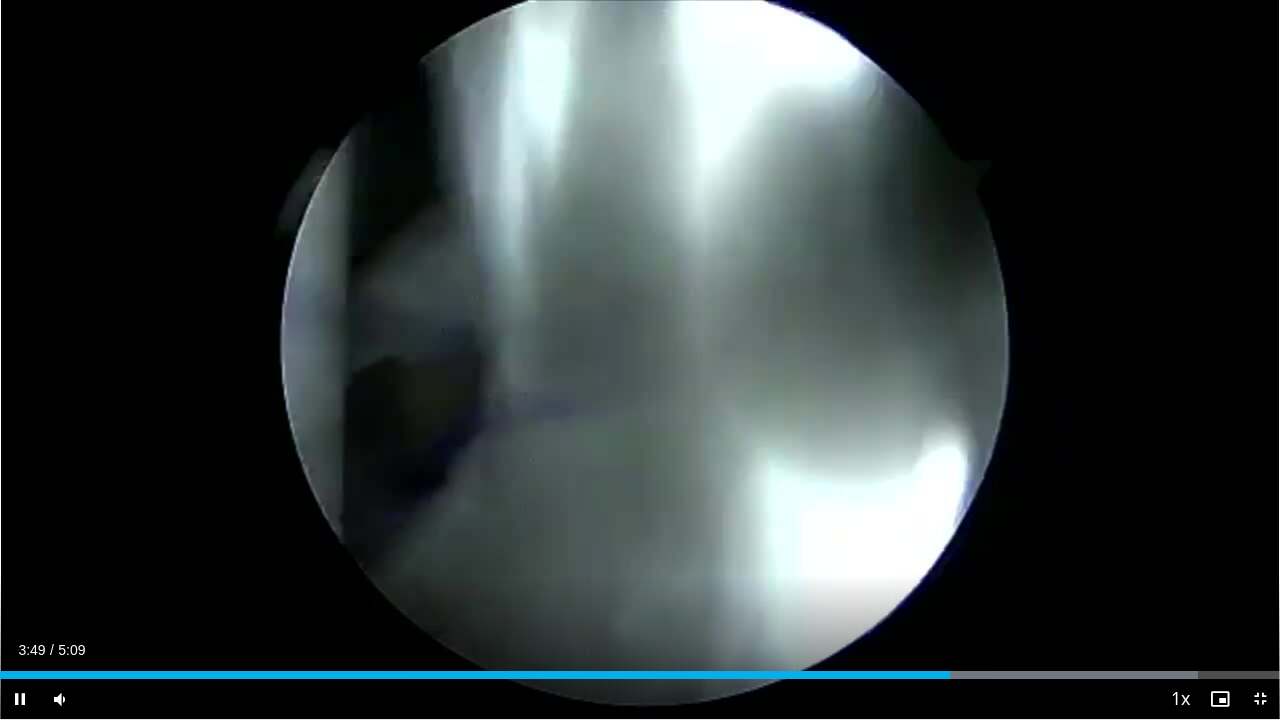 click on "Current Time  3:49 / Duration  5:09 Pause Skip Backward Skip Forward Mute Loaded :  93.57% 3:49 3:49 Stream Type  LIVE Seek to live, currently behind live LIVE   1x Playback Rate 0.5x 0.75x 1x , selected 1.25x 1.5x 1.75x 2x Chapters Chapters Descriptions descriptions off , selected Captions captions settings , opens captions settings dialog captions off , selected Audio Track en (Main) , selected Exit Fullscreen Enable picture-in-picture mode" at bounding box center (640, 699) 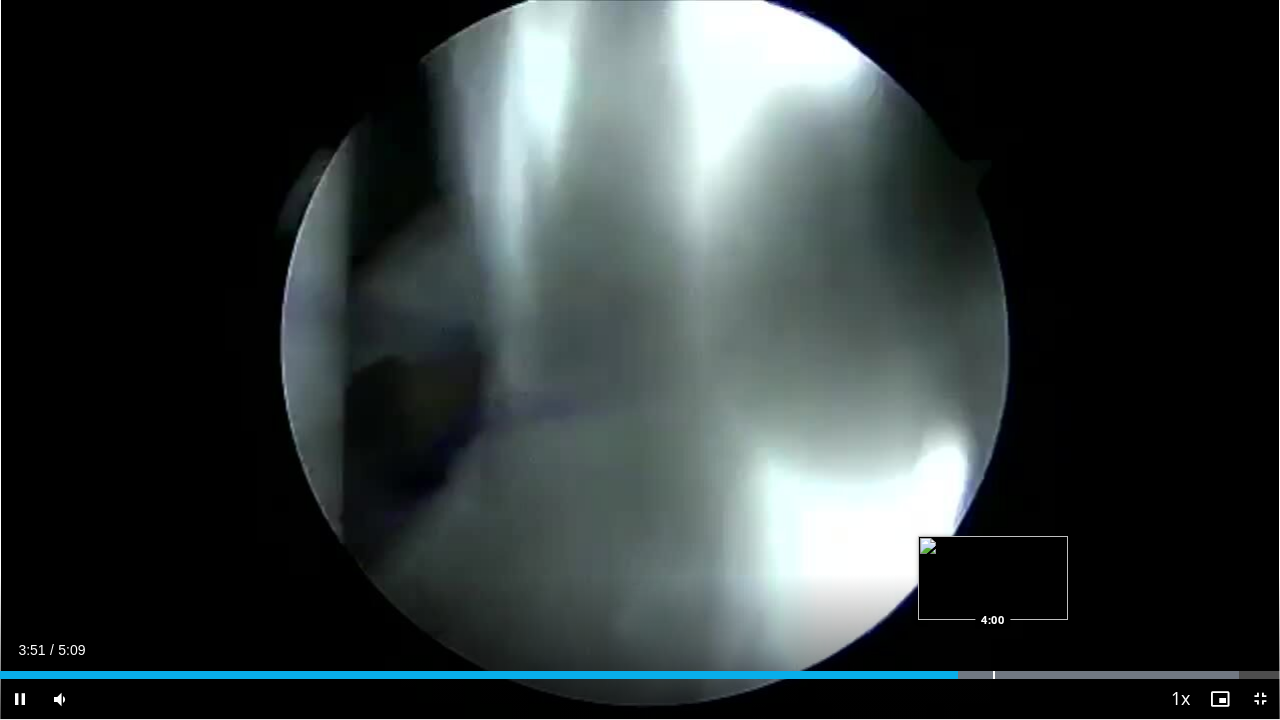 click on "Loaded :  96.80% 3:51 4:00" at bounding box center [640, 669] 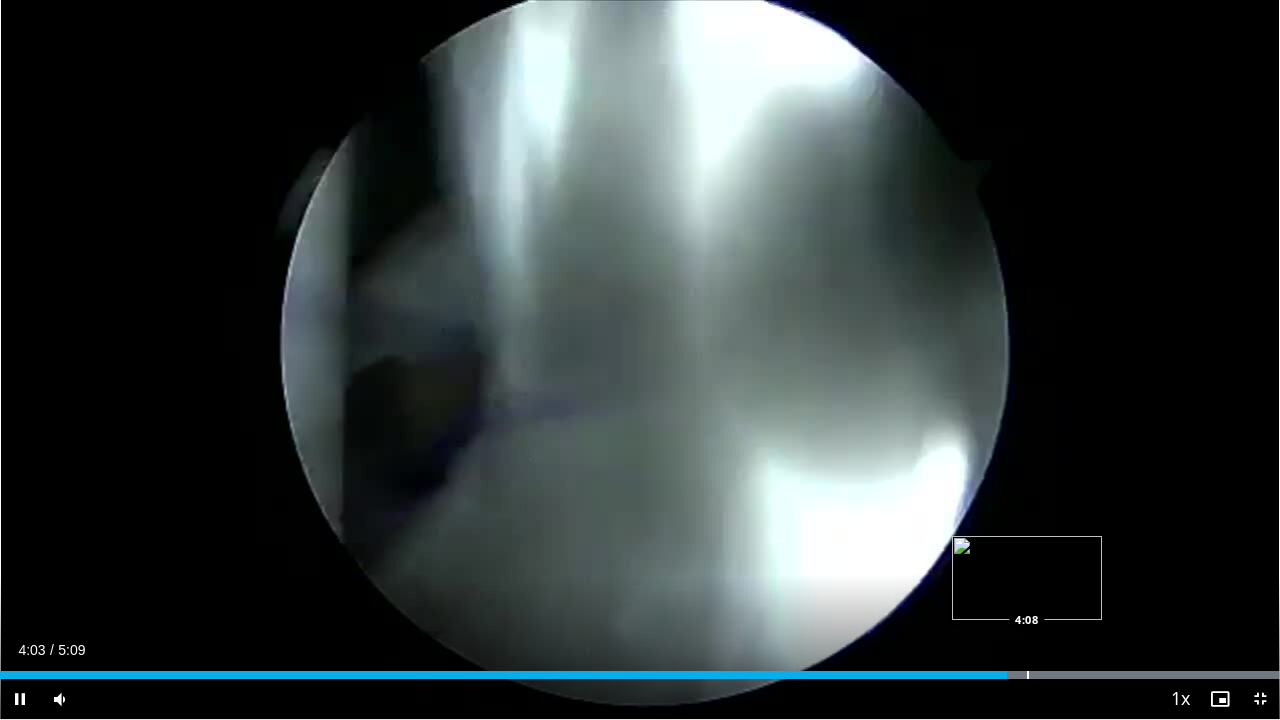 click at bounding box center [1028, 675] 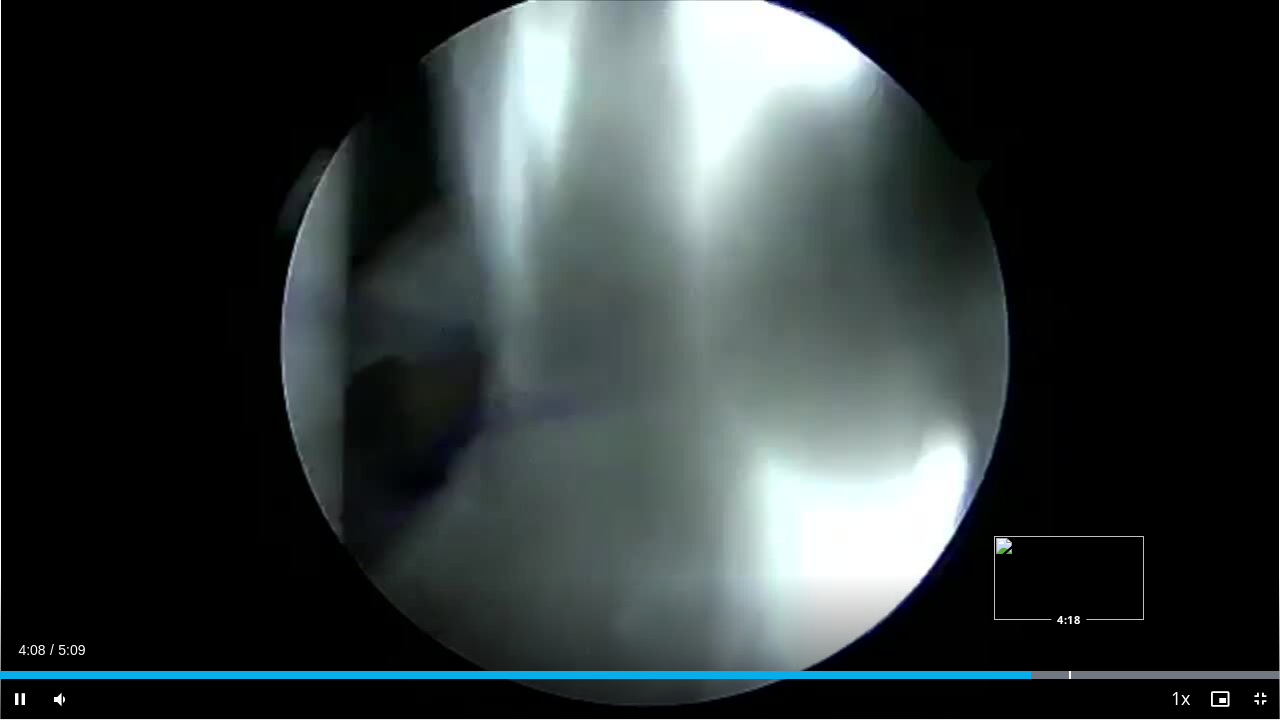 click at bounding box center [1070, 675] 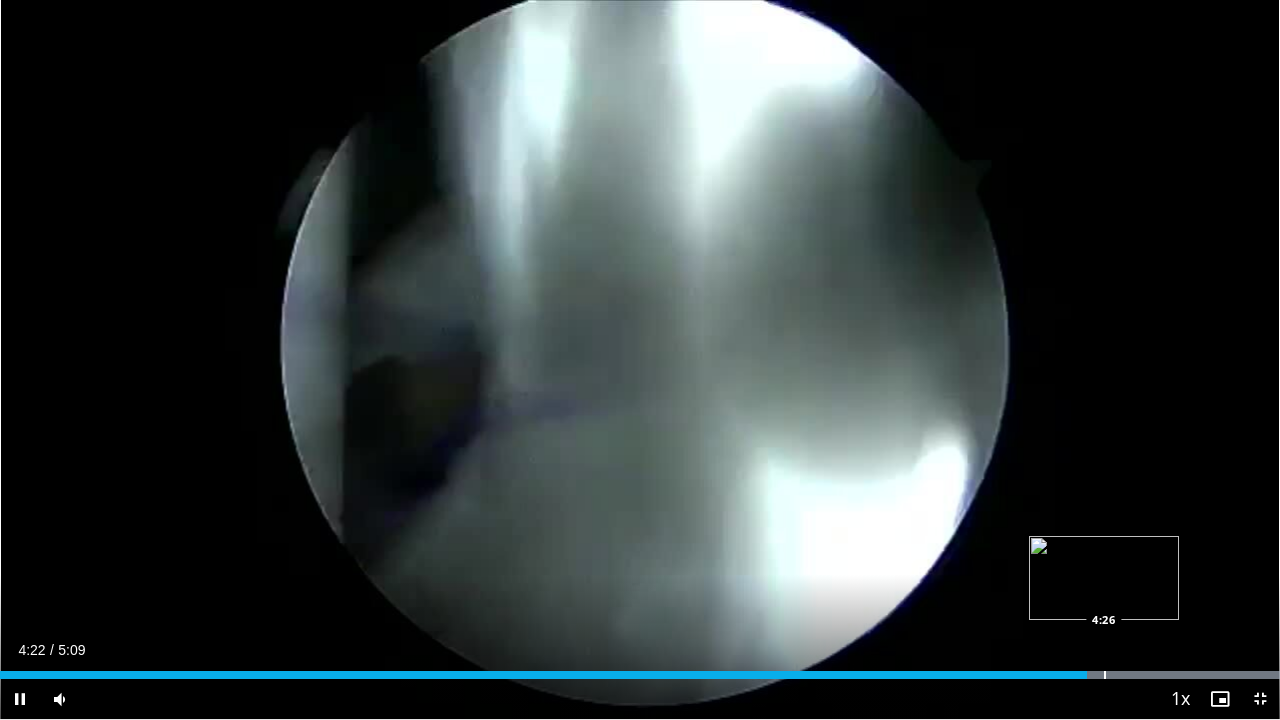 click at bounding box center (1105, 675) 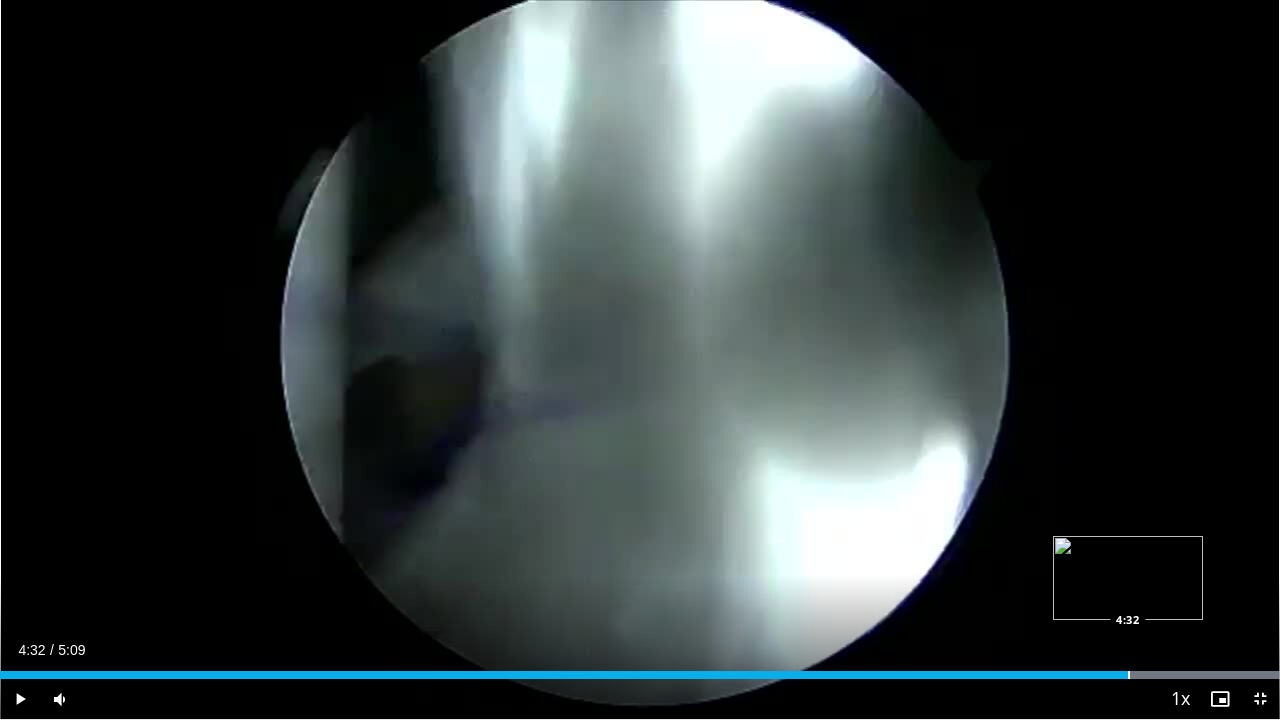 click at bounding box center [1129, 675] 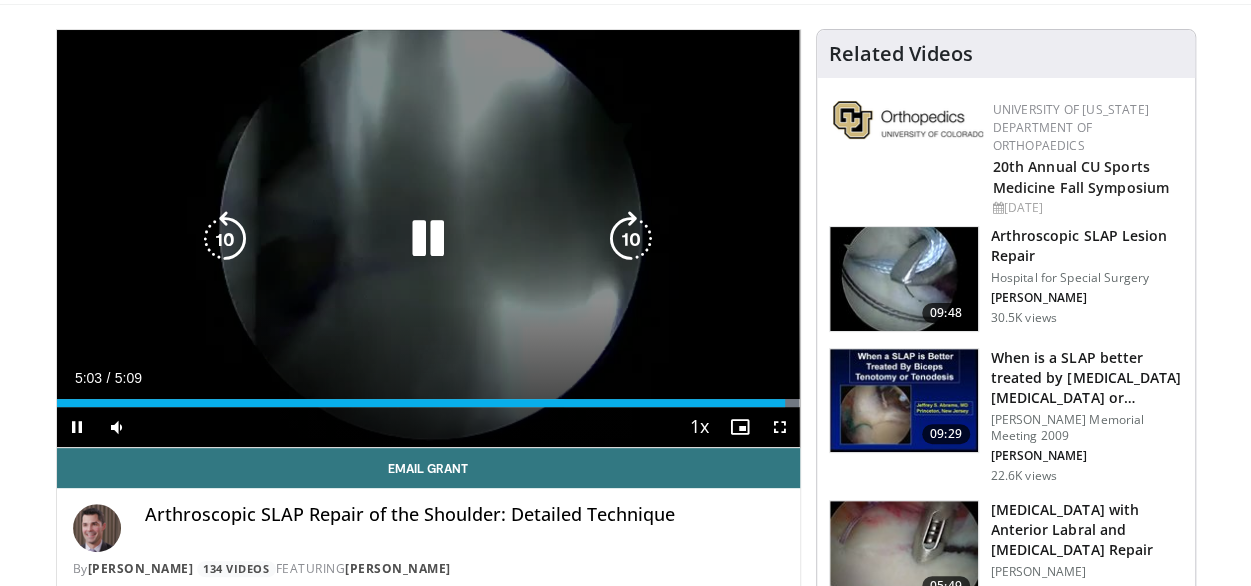 click at bounding box center [428, 239] 